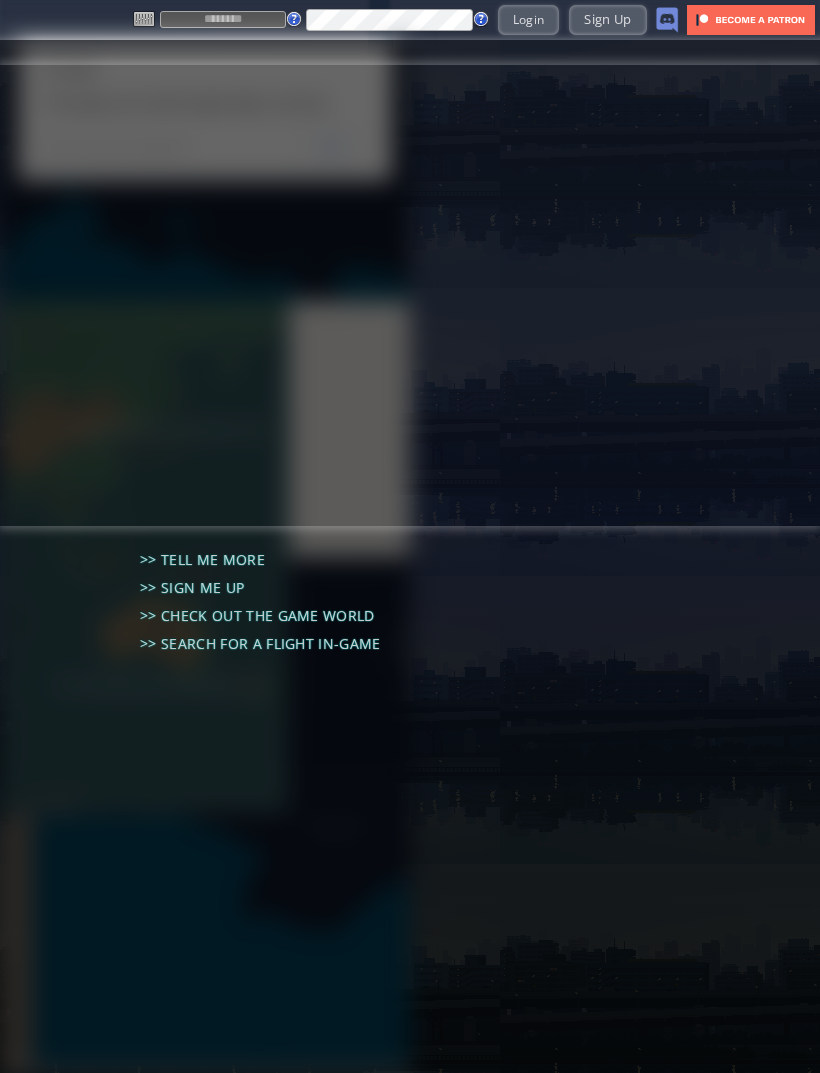 scroll, scrollTop: 0, scrollLeft: 0, axis: both 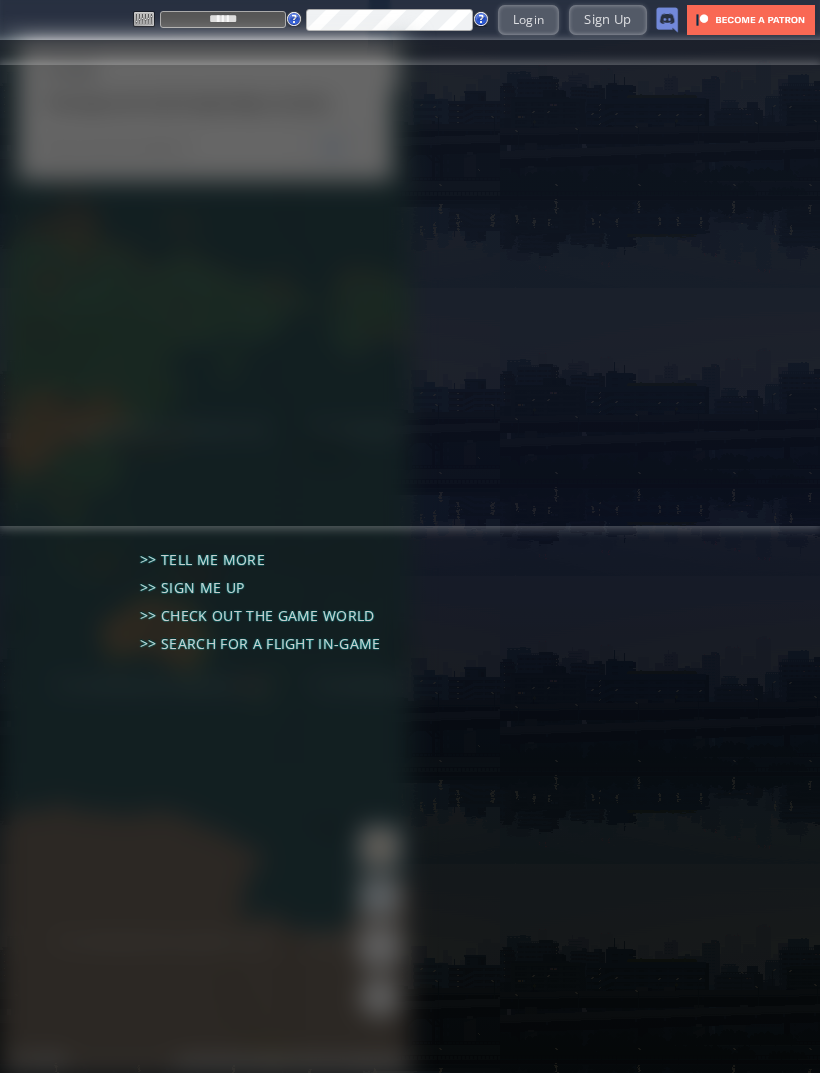 click on "Login" at bounding box center (529, 19) 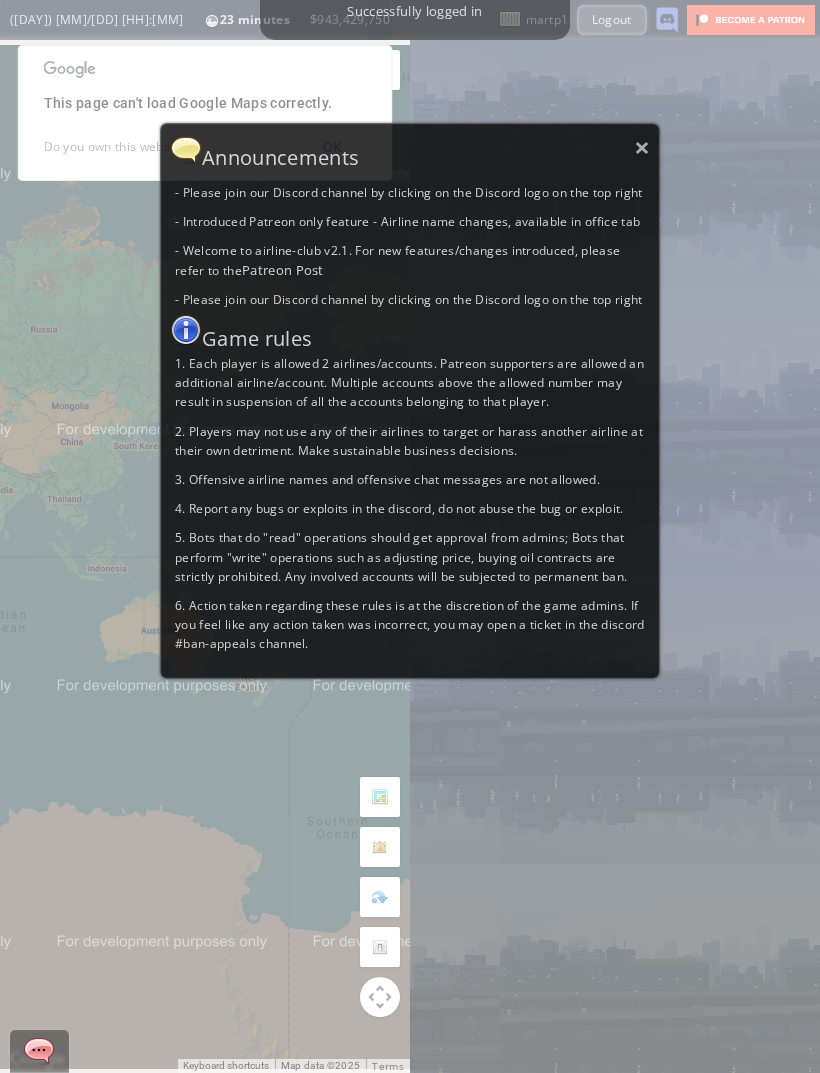 click on "×" at bounding box center [642, 147] 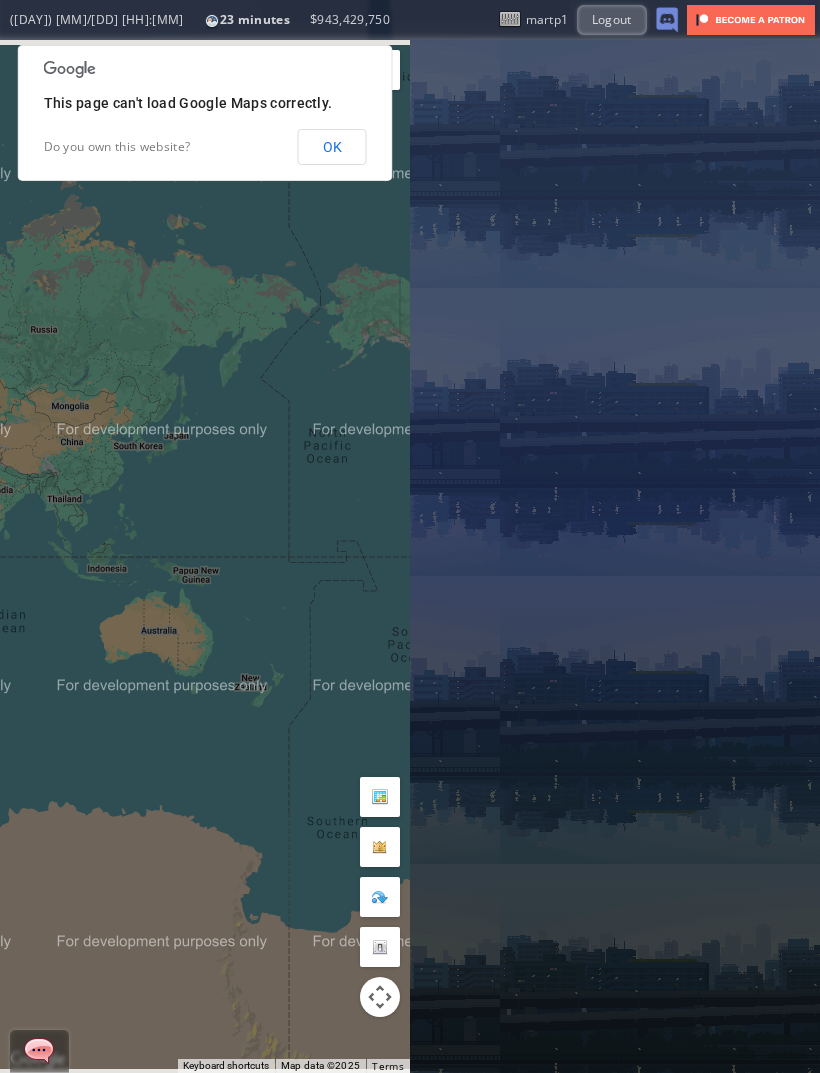 click on "OK" at bounding box center [332, 147] 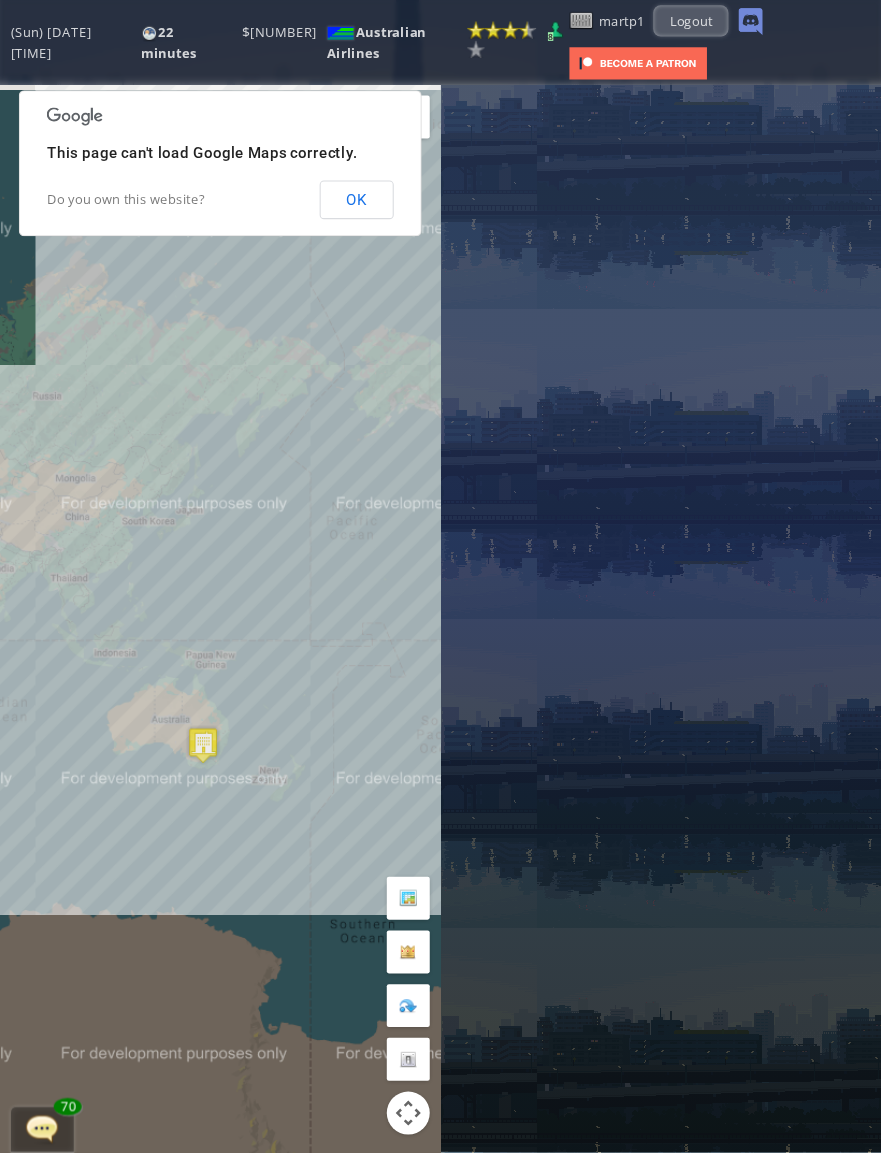 scroll, scrollTop: 8, scrollLeft: 0, axis: vertical 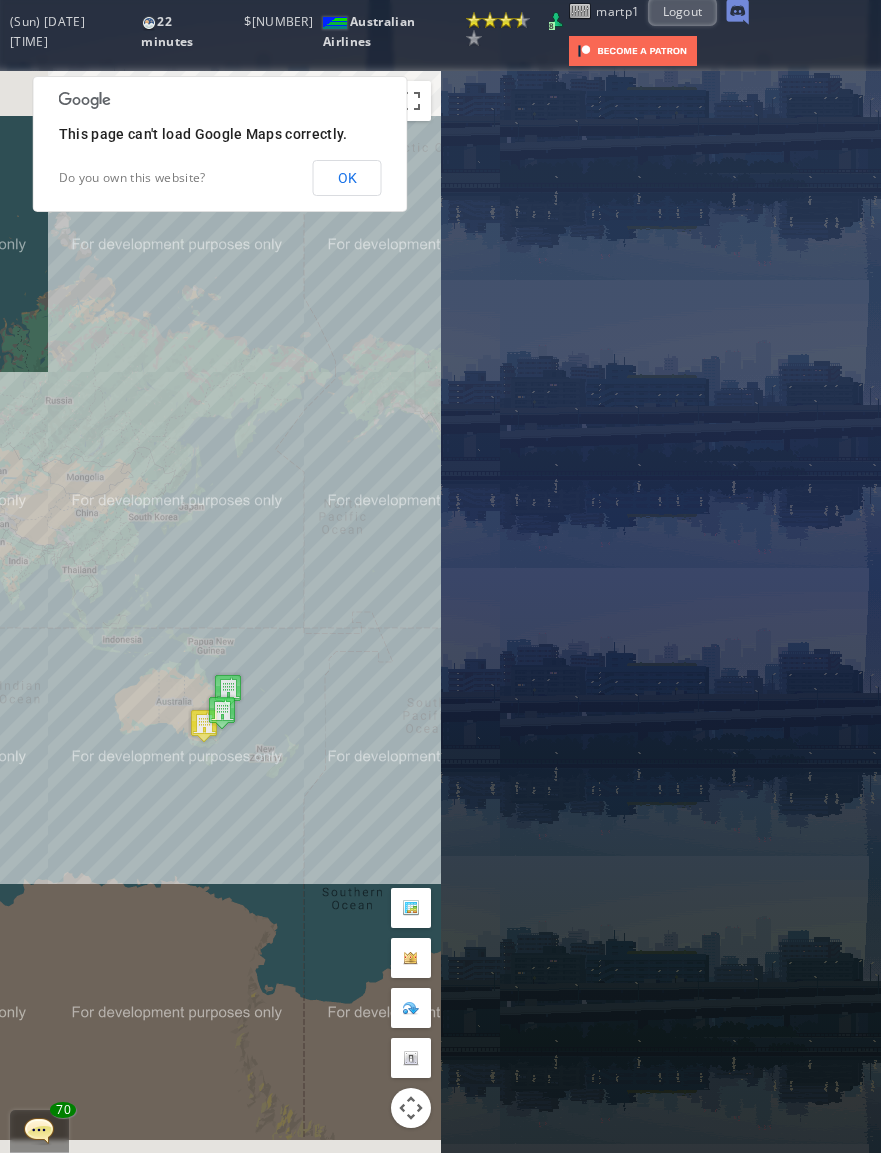 click on "OK" at bounding box center (347, 178) 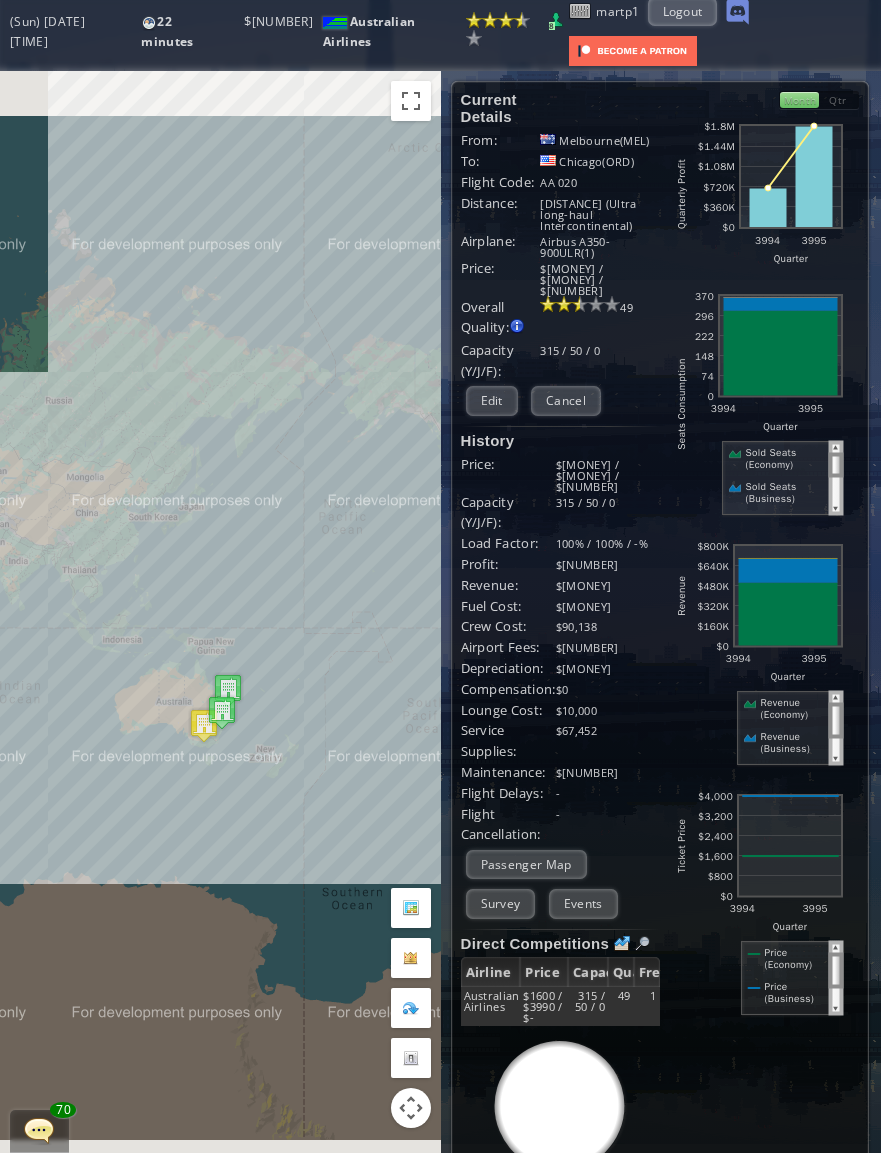 click on "Edit" at bounding box center (492, 400) 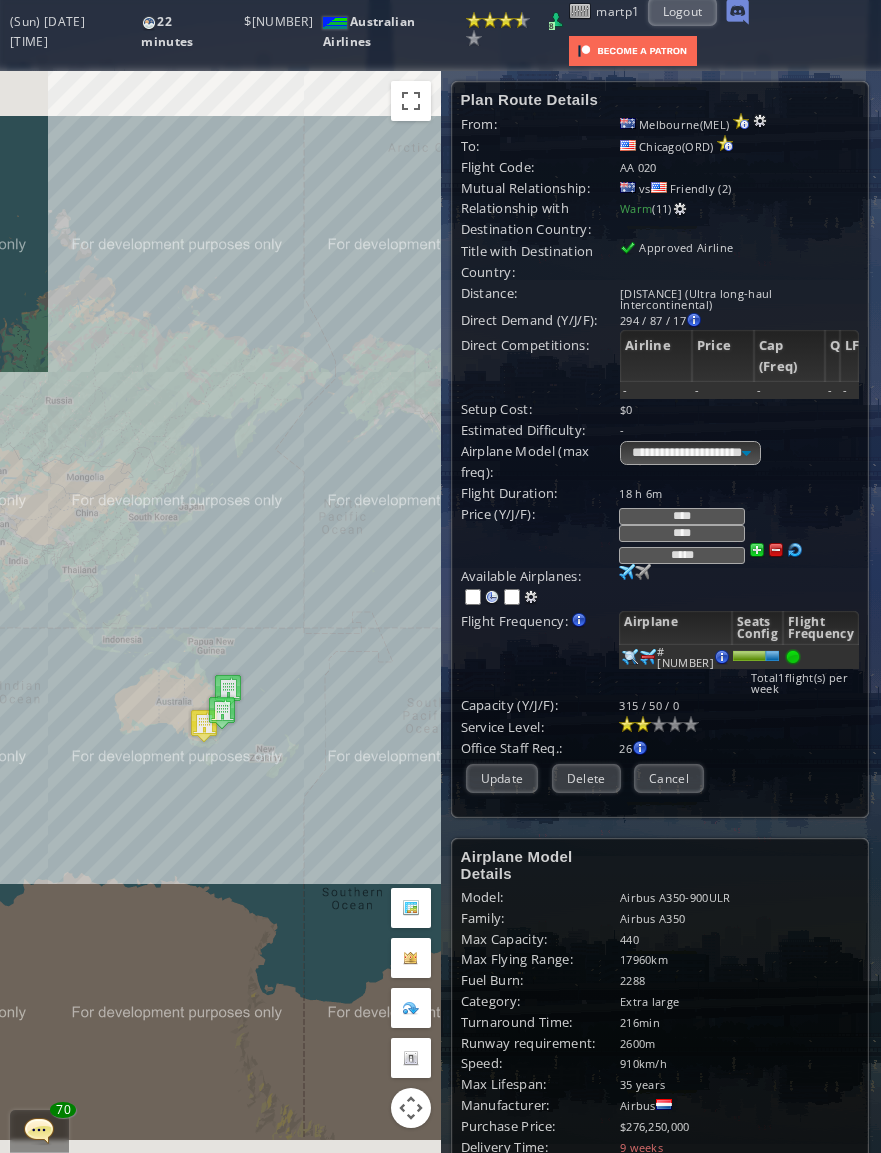 click on "****" at bounding box center (682, 516) 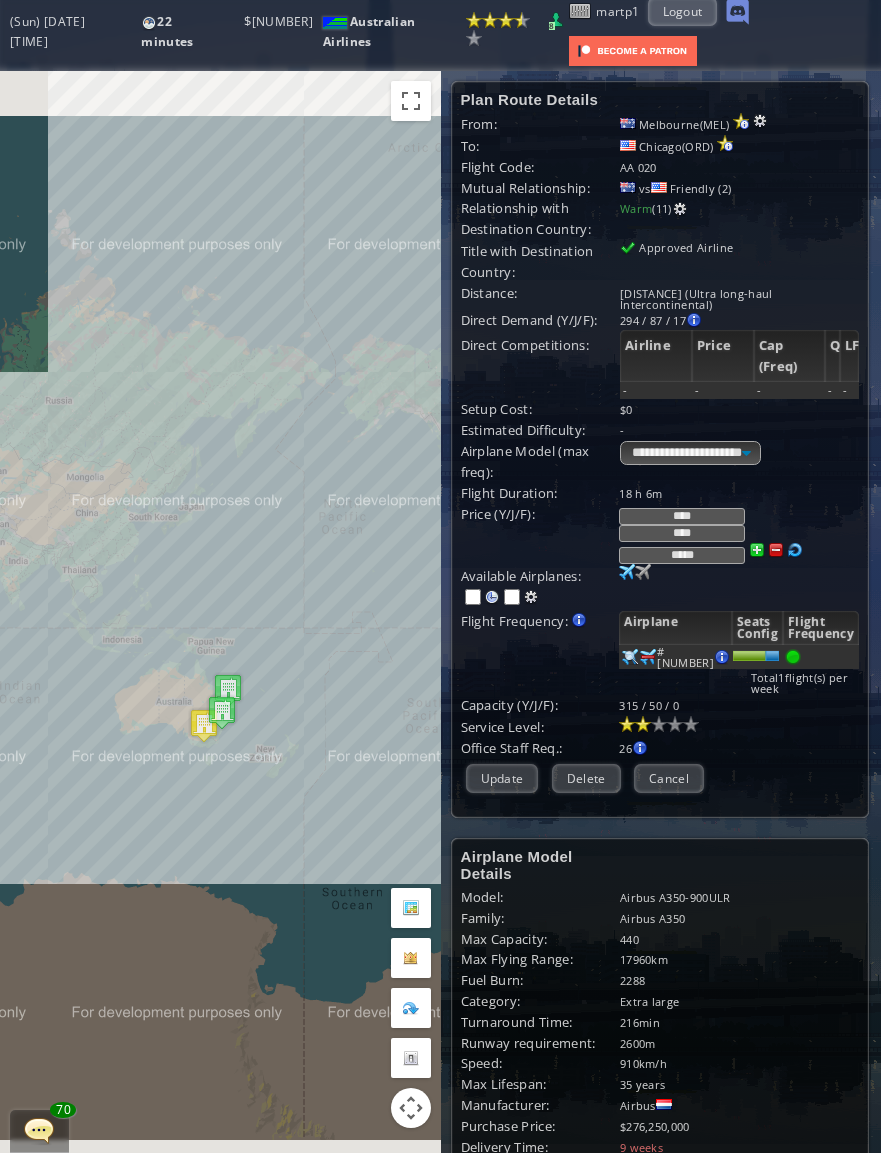 scroll, scrollTop: 7, scrollLeft: 0, axis: vertical 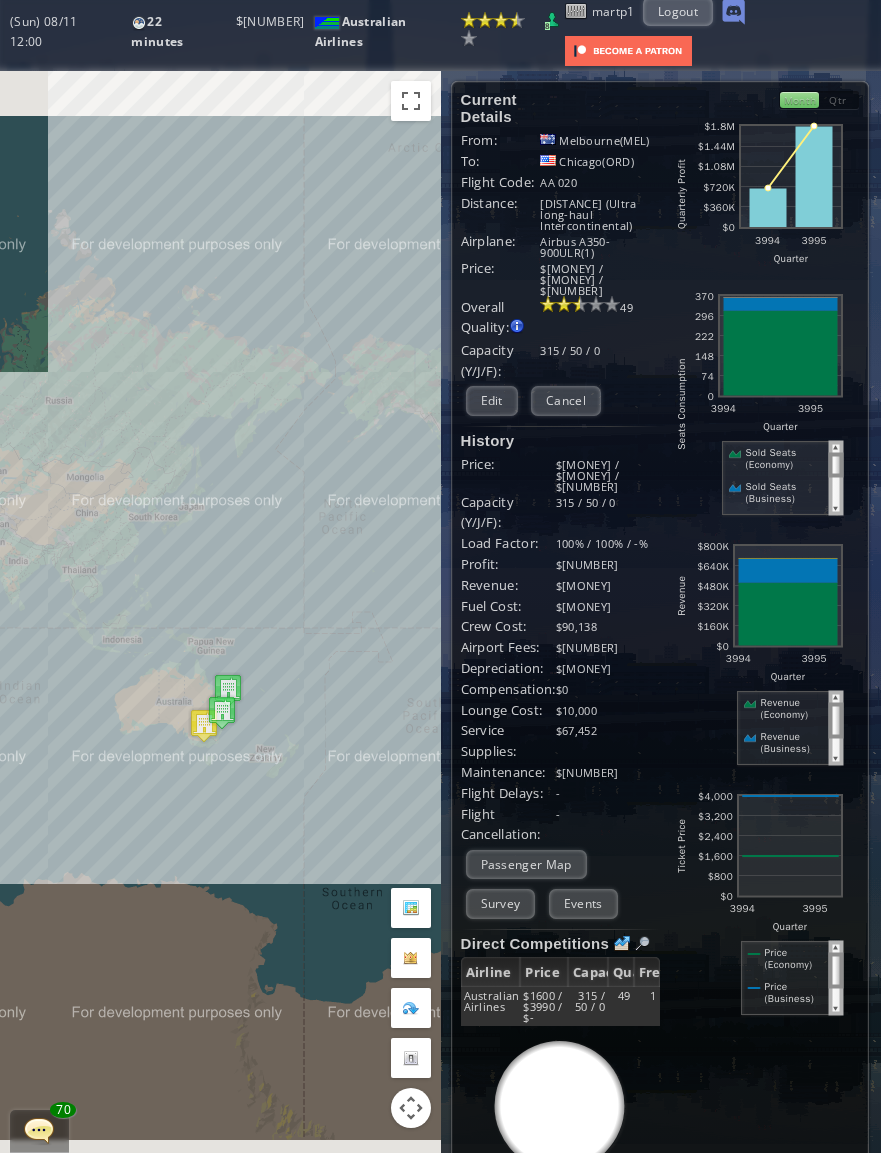click on "Edit" at bounding box center (492, 400) 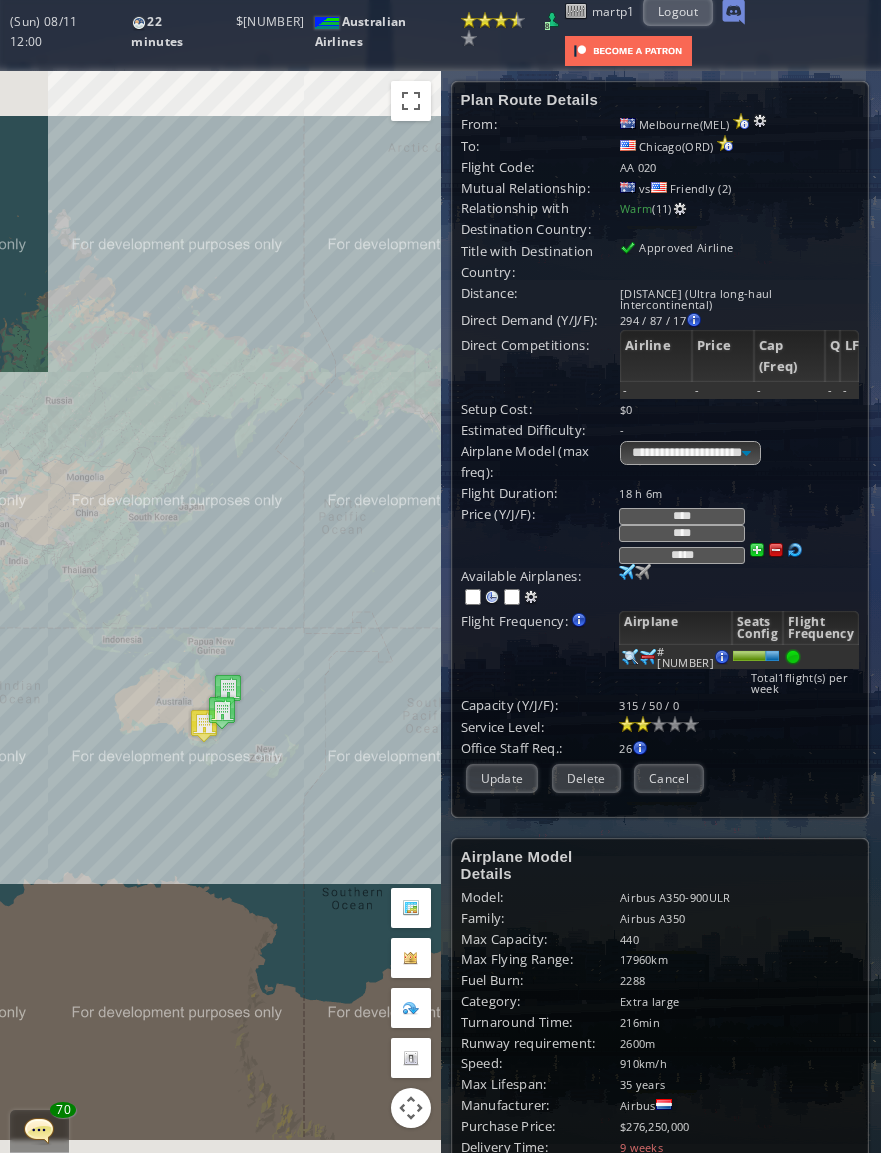 click on "****" at bounding box center [682, 516] 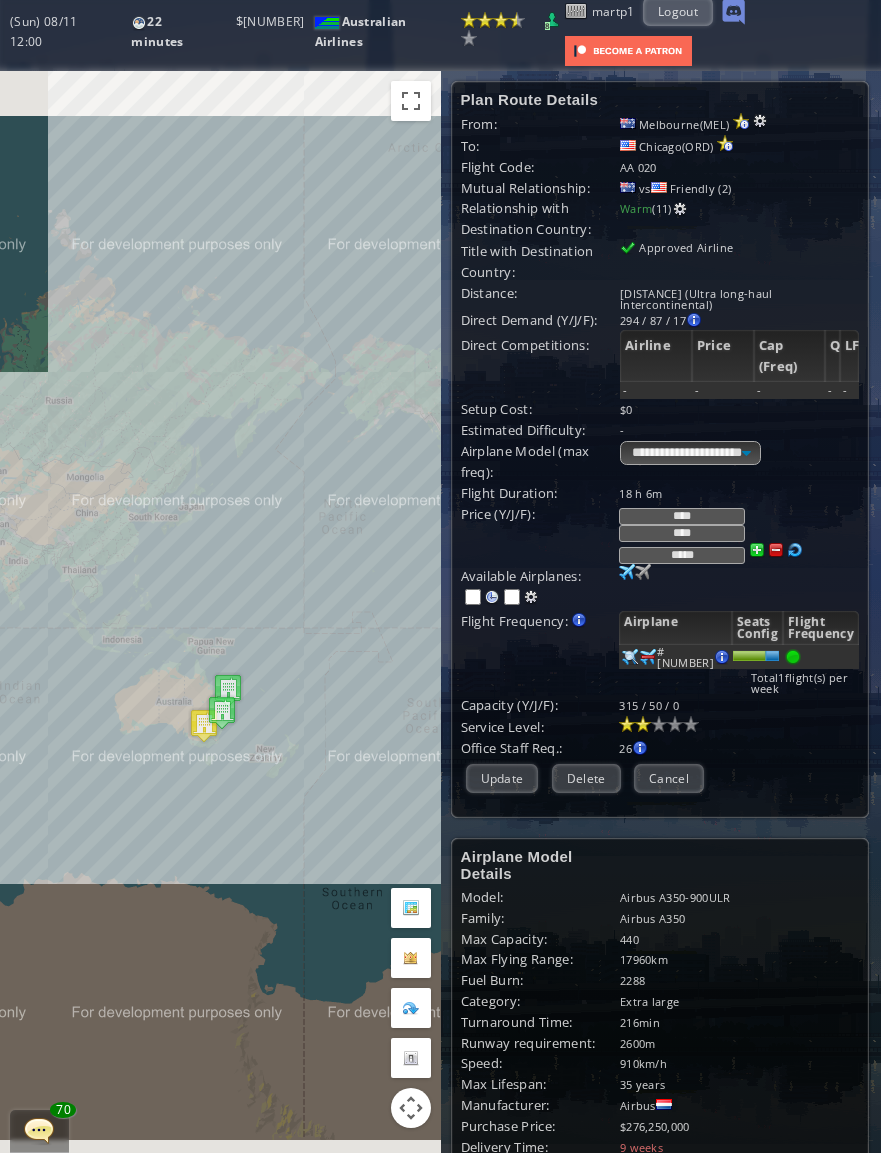 scroll, scrollTop: 7, scrollLeft: 0, axis: vertical 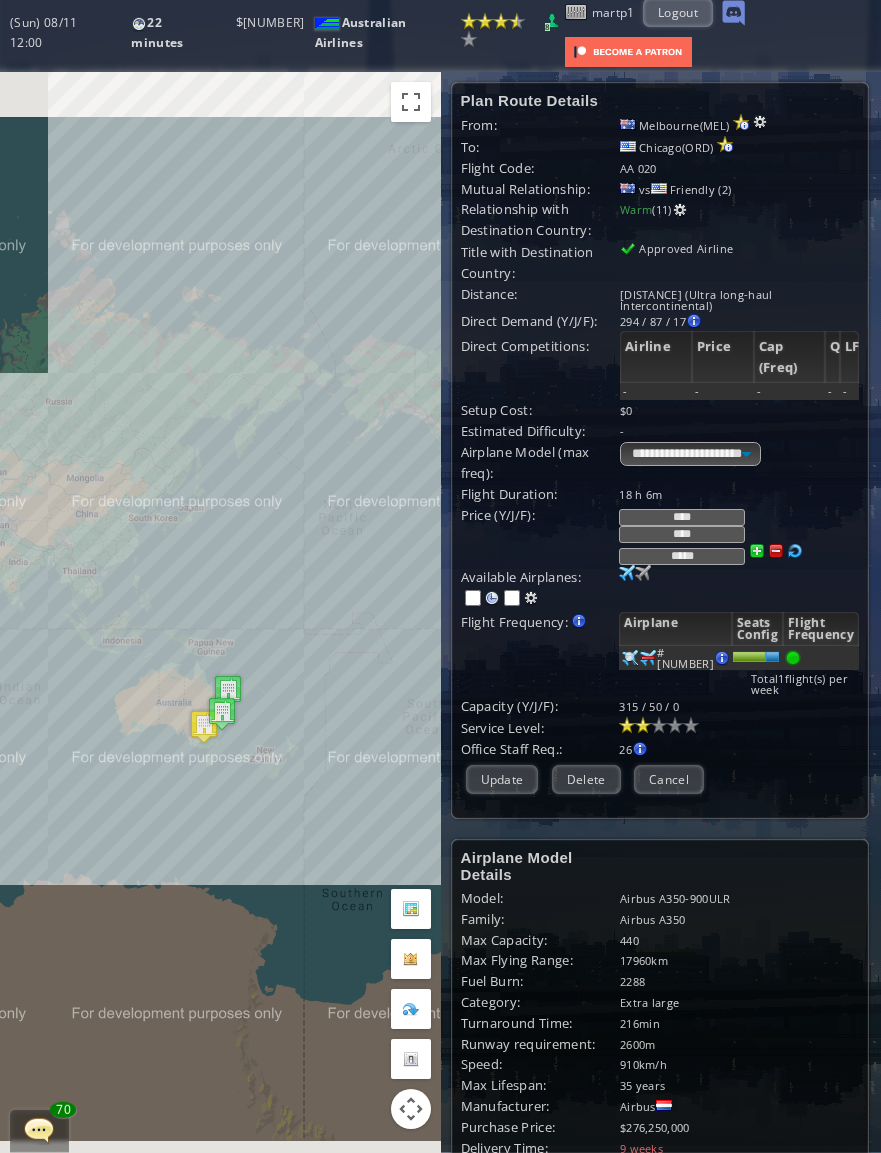 type on "****" 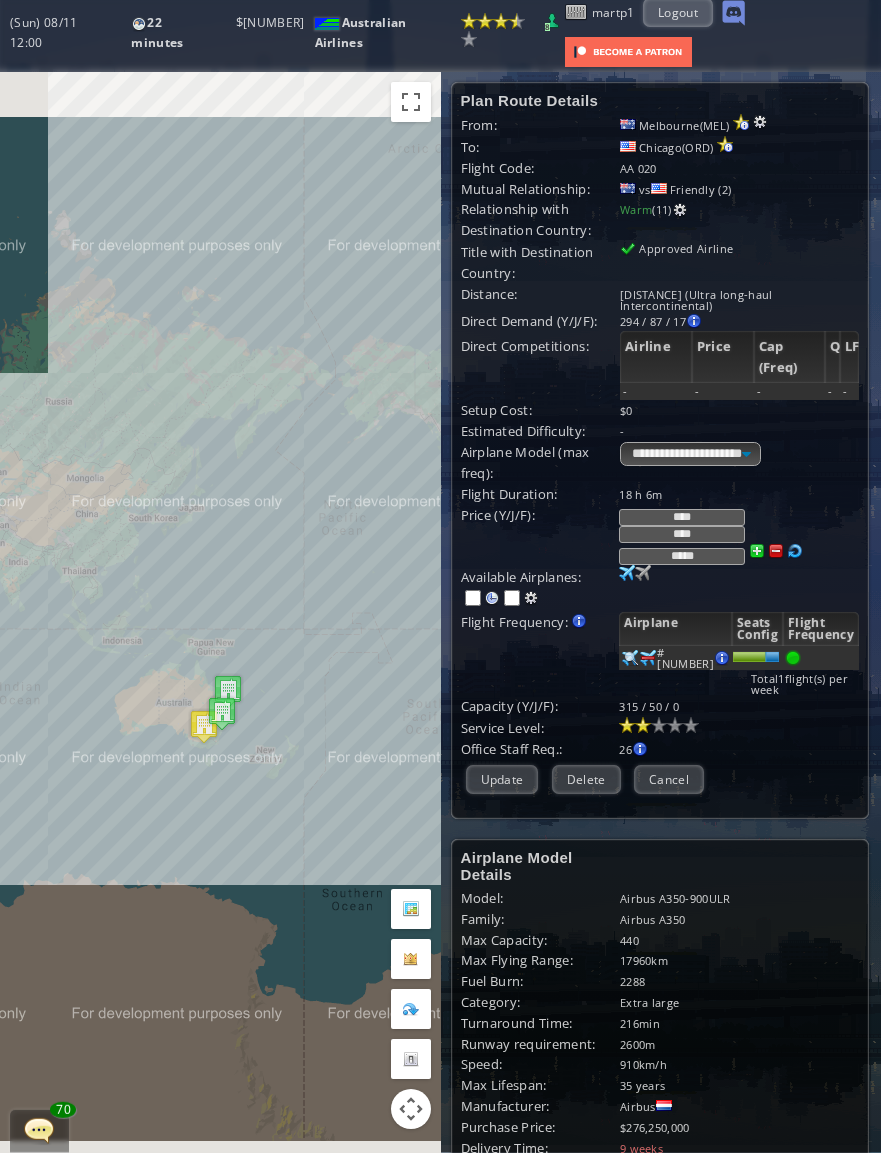 click on "****" at bounding box center [682, 534] 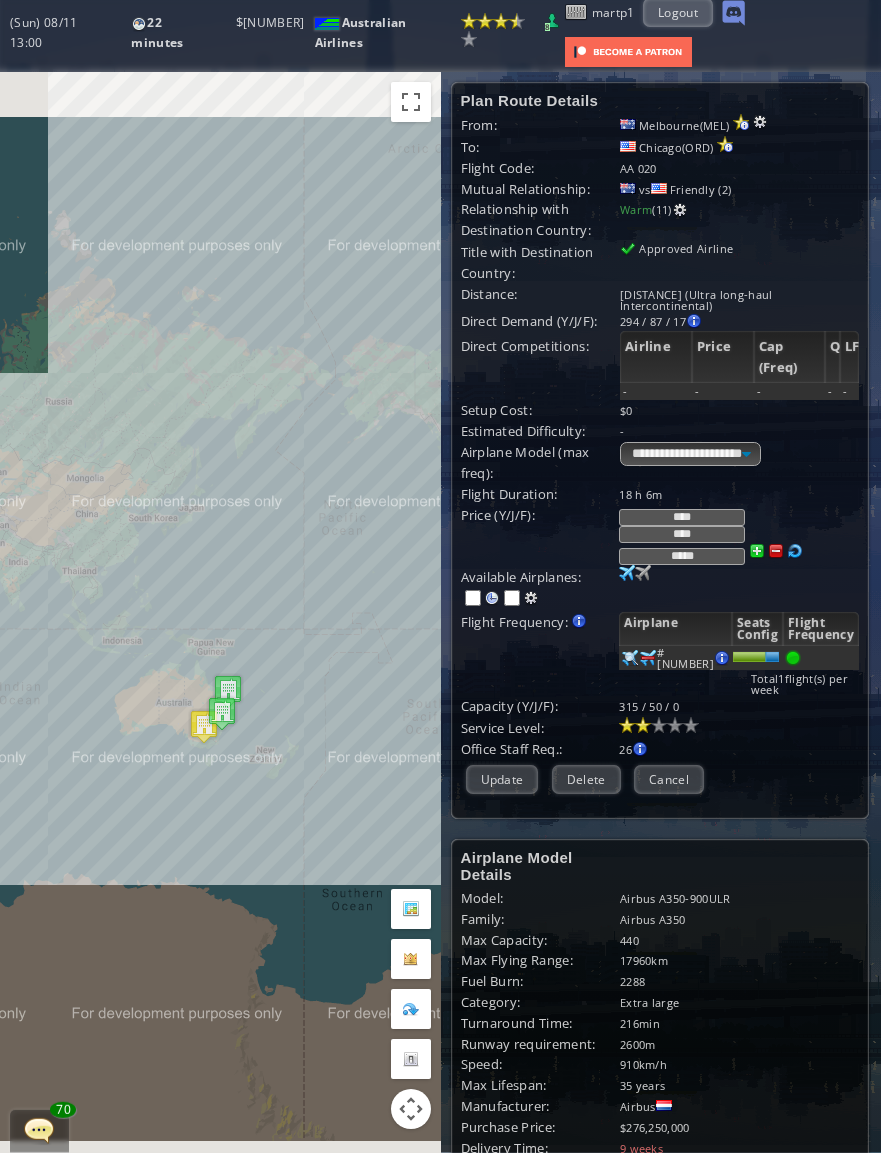 type on "****" 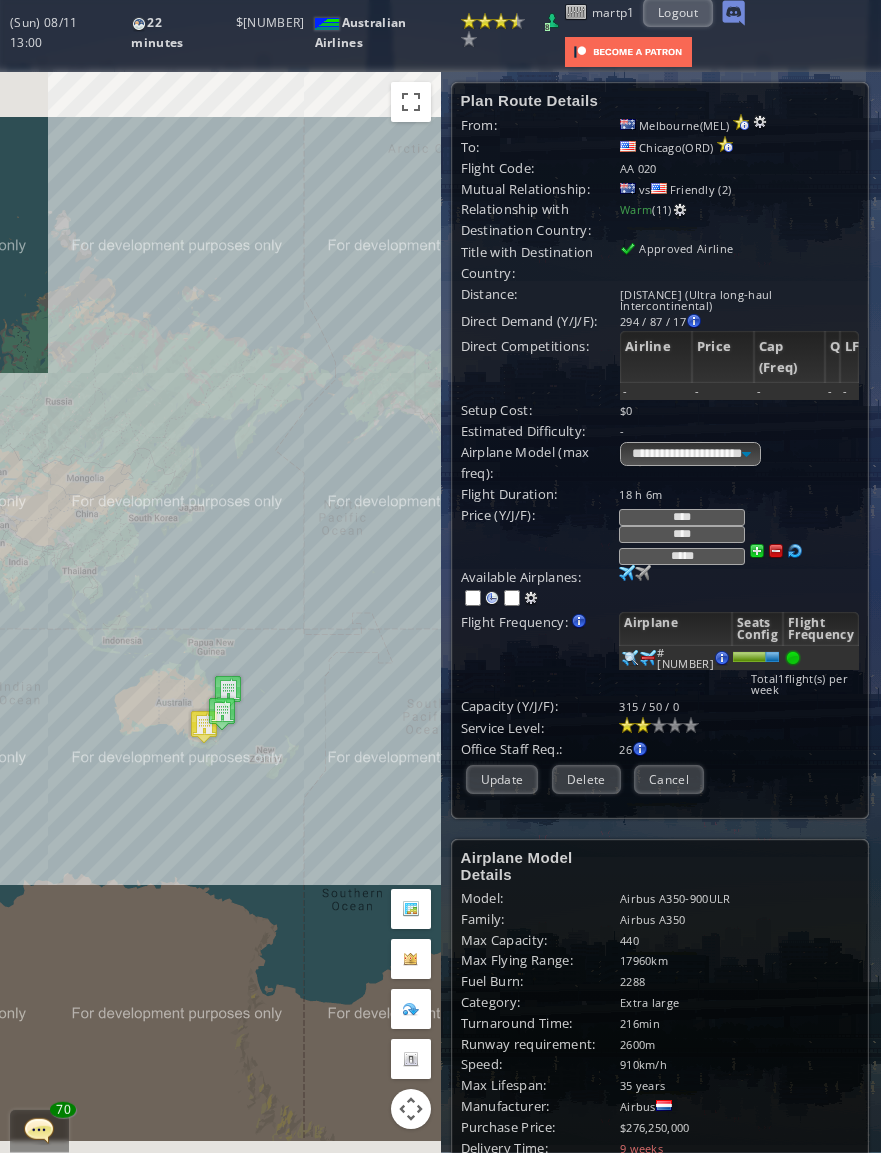 click at bounding box center [627, 573] 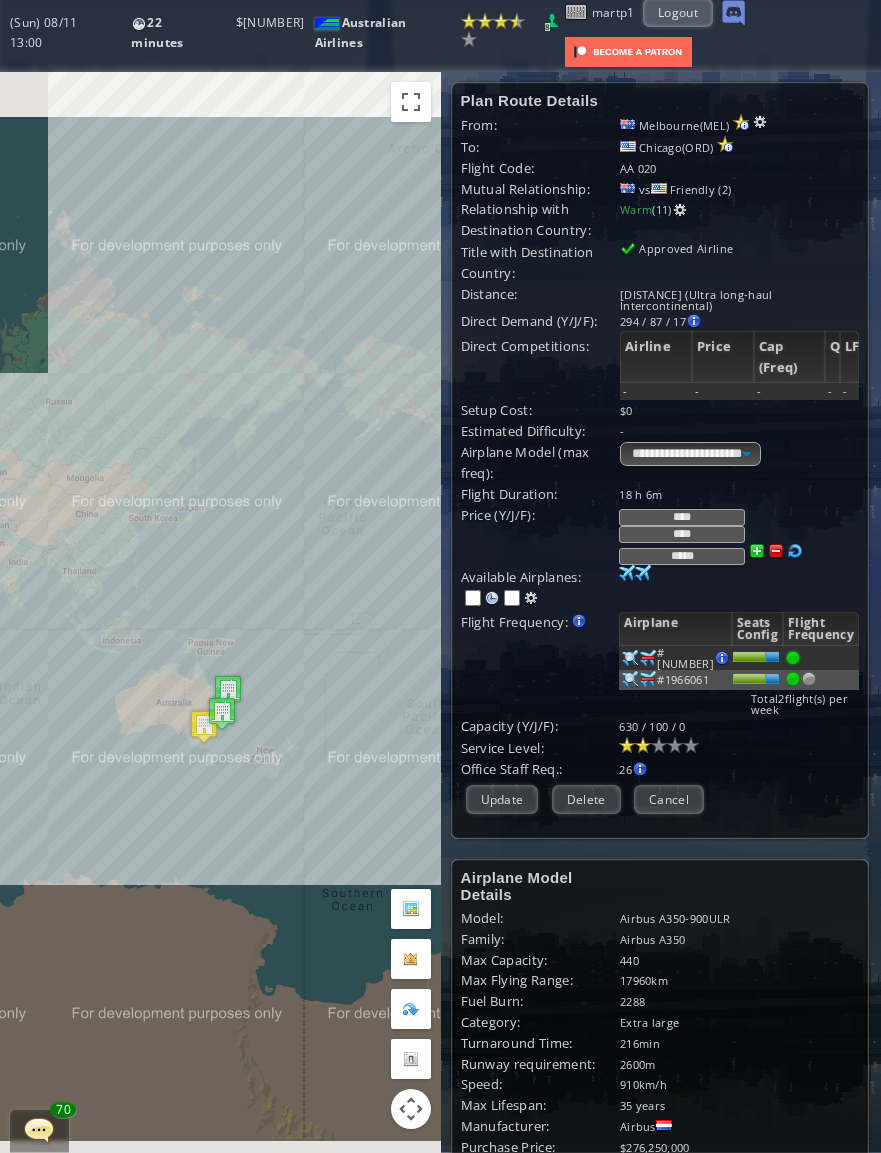 scroll, scrollTop: 8, scrollLeft: 0, axis: vertical 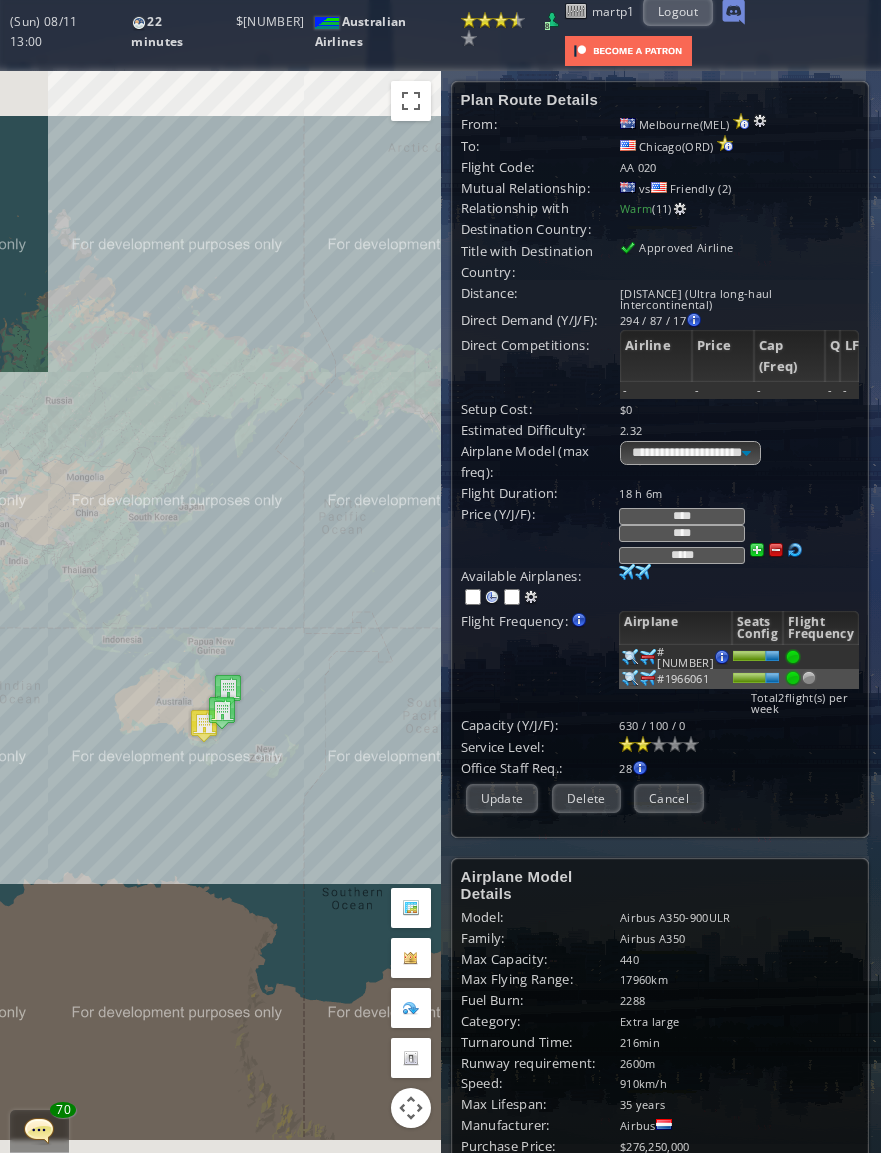 click on "Update" at bounding box center [502, 798] 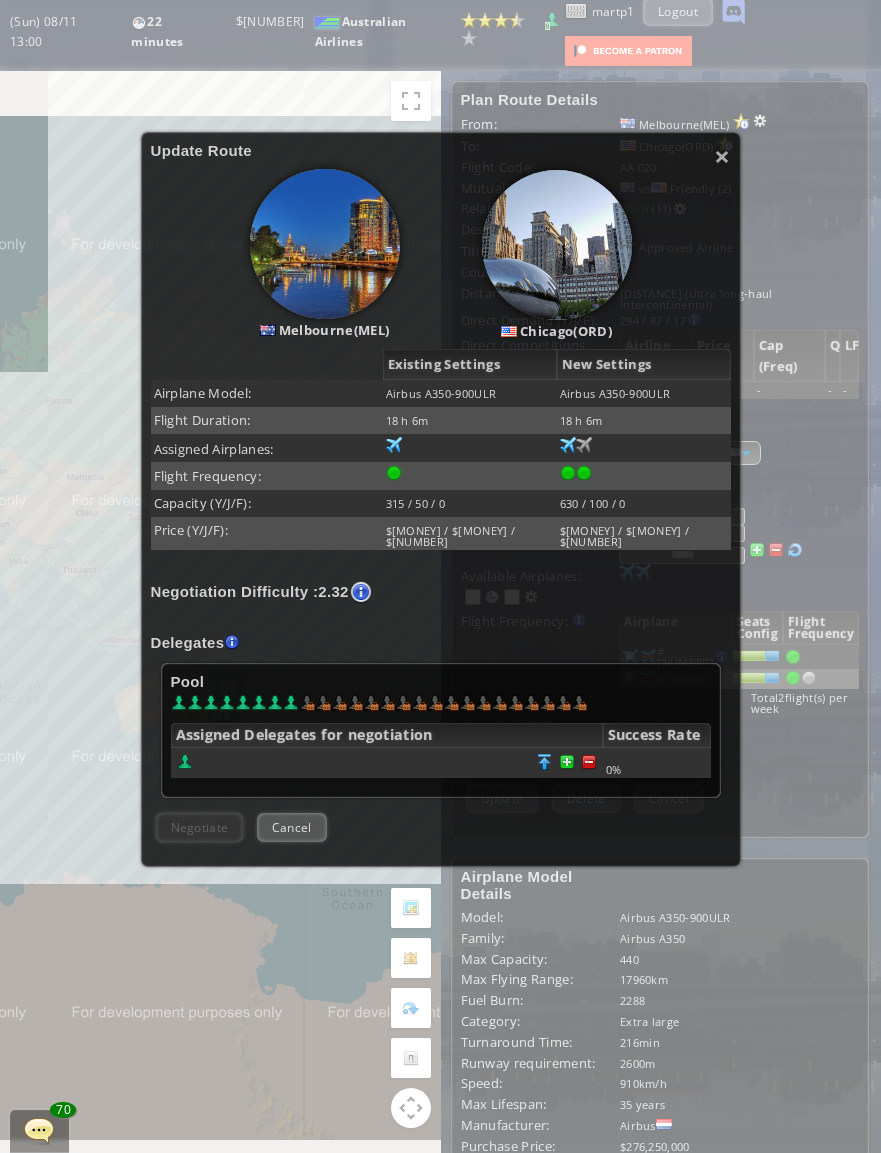 click at bounding box center [589, 762] 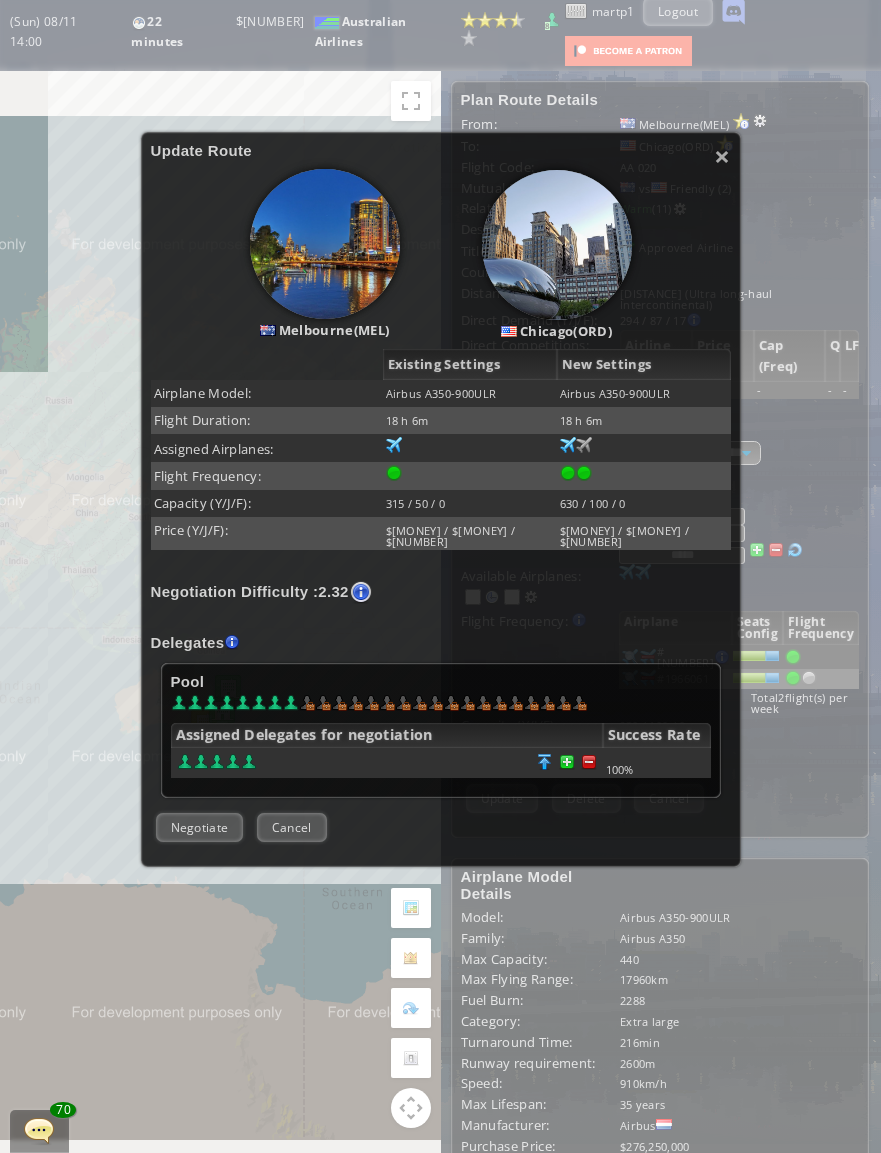 click on "Negotiate" at bounding box center (200, 827) 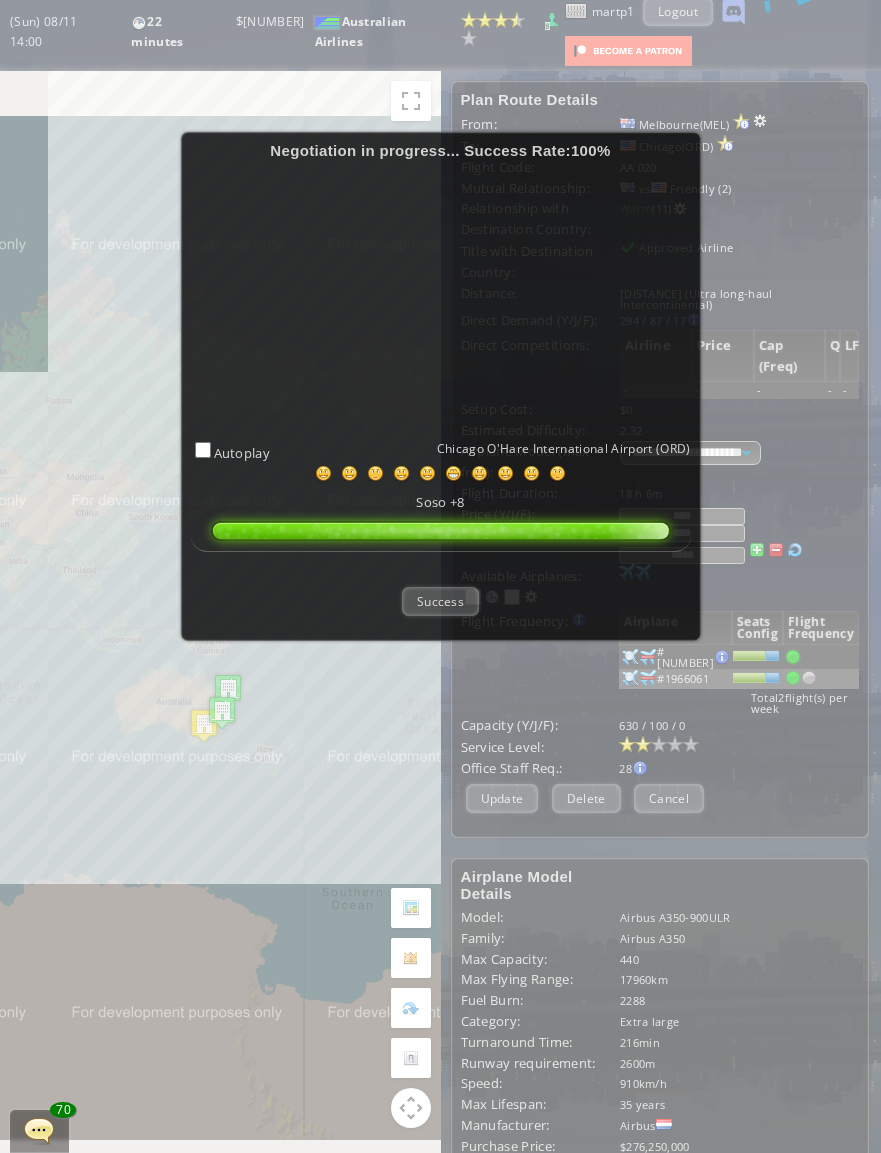 click on "Success" at bounding box center (440, 601) 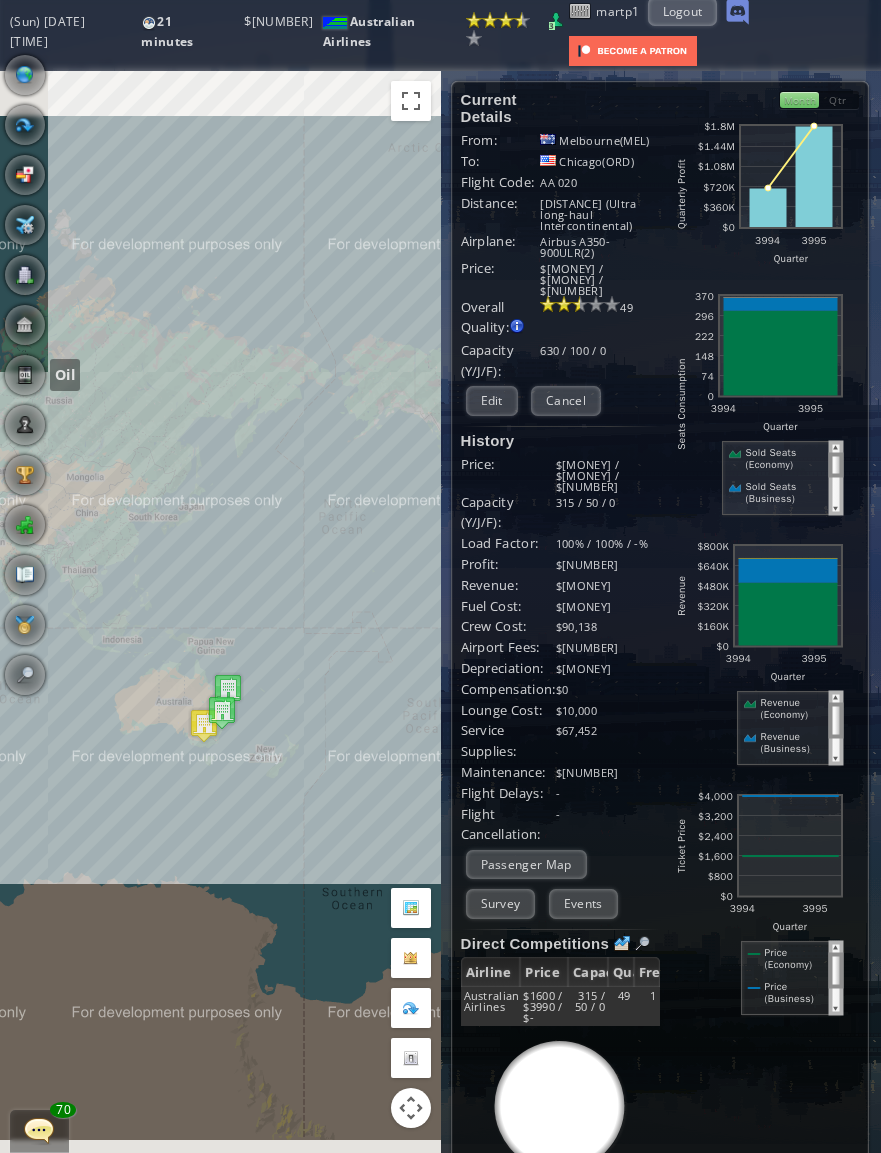 click at bounding box center (25, 375) 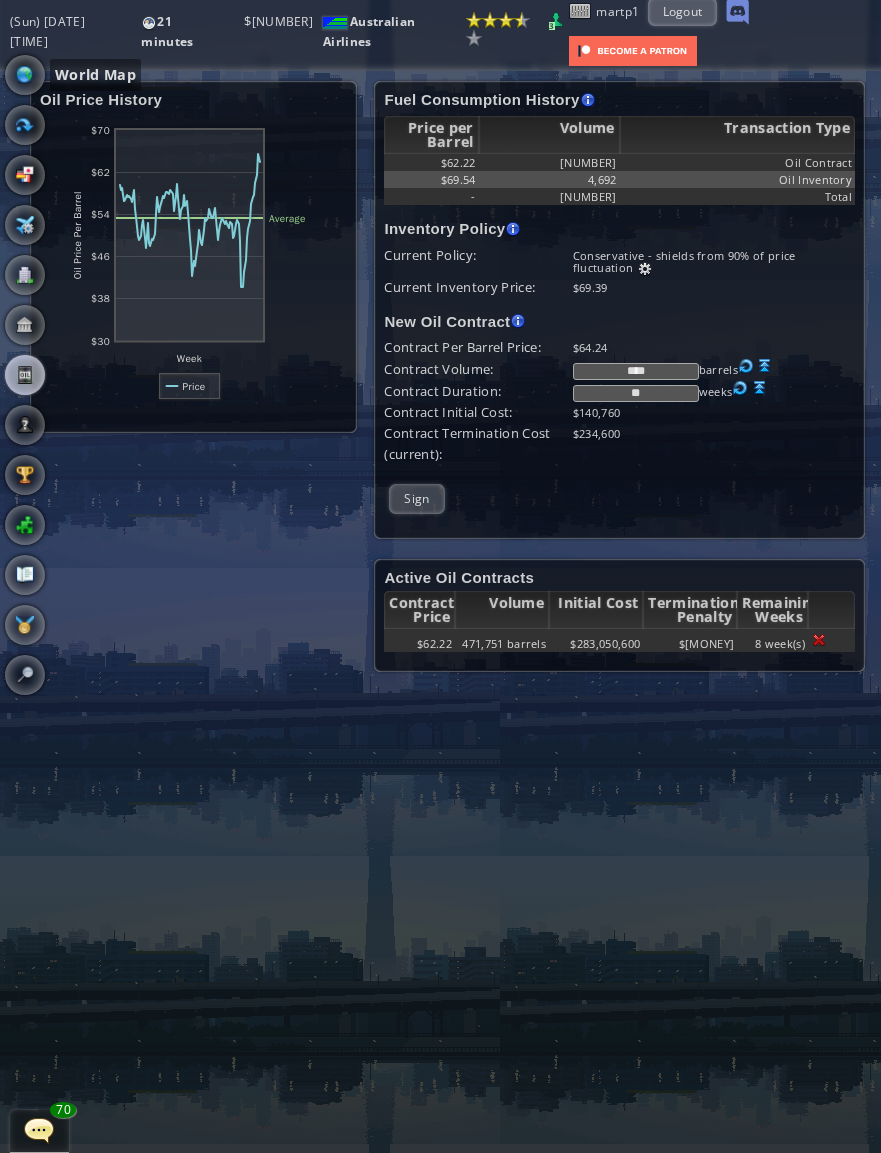 click at bounding box center [25, 75] 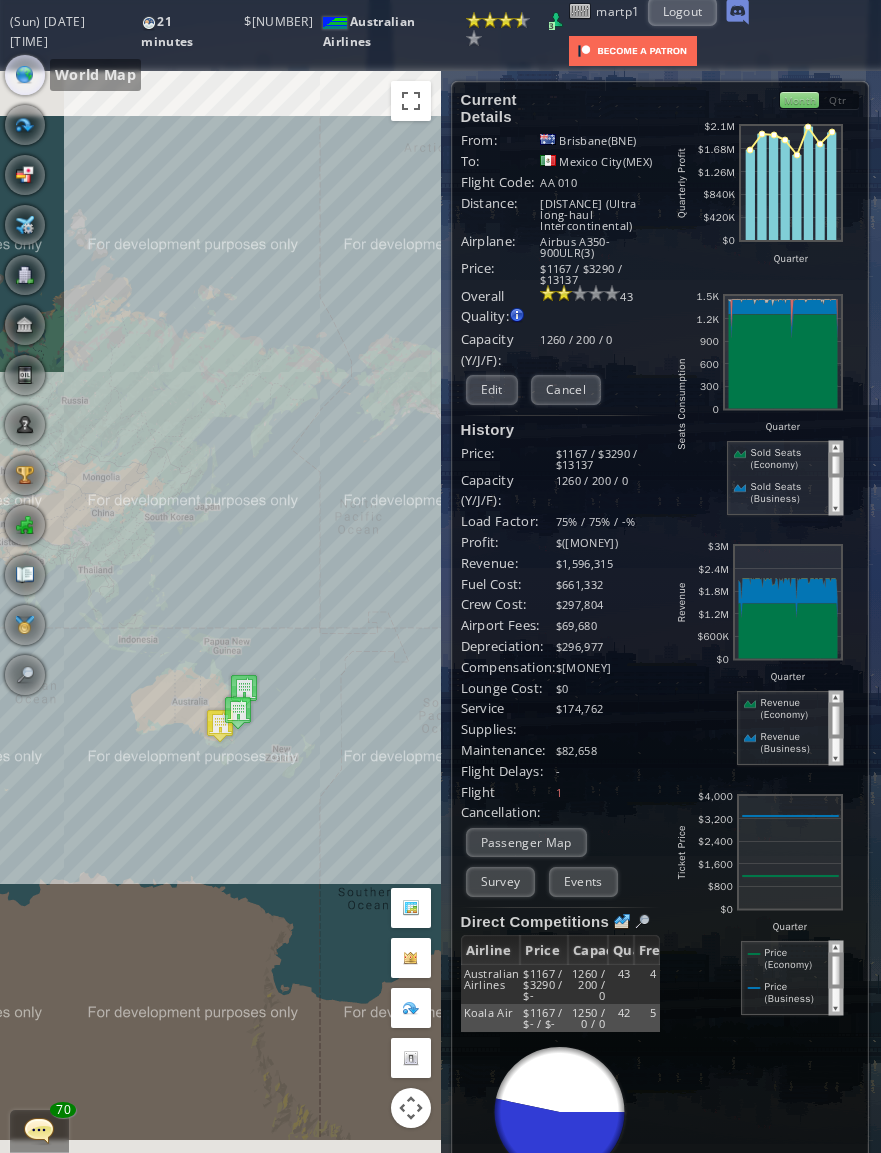 click at bounding box center [25, 275] 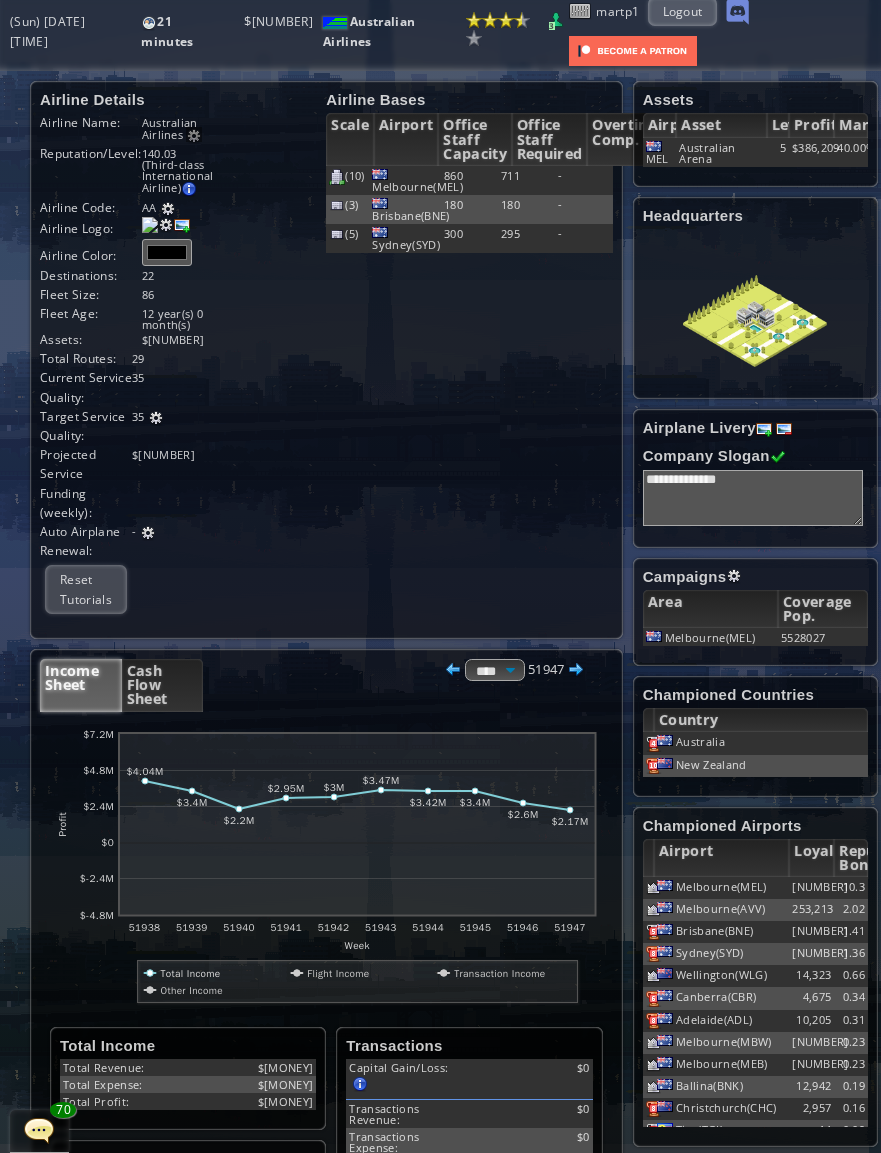 scroll, scrollTop: 0, scrollLeft: 0, axis: both 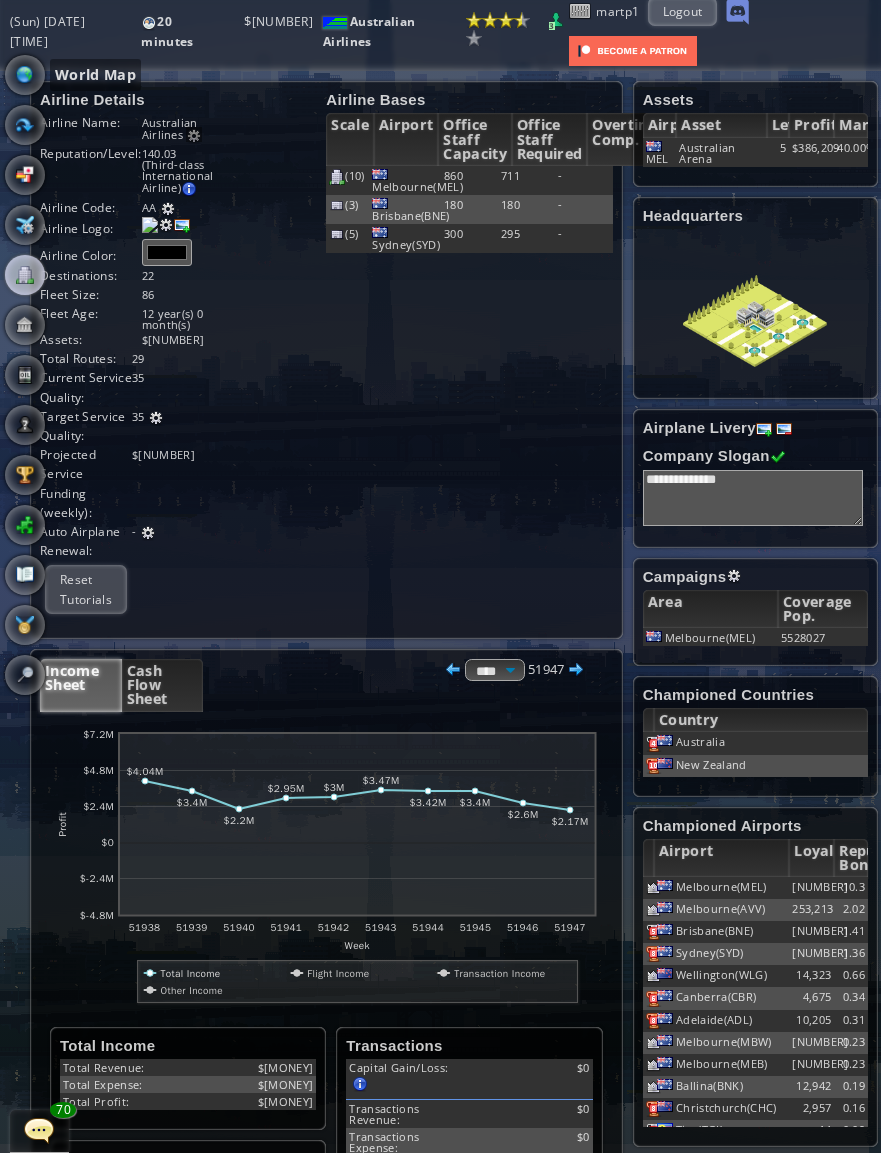 click at bounding box center [25, 75] 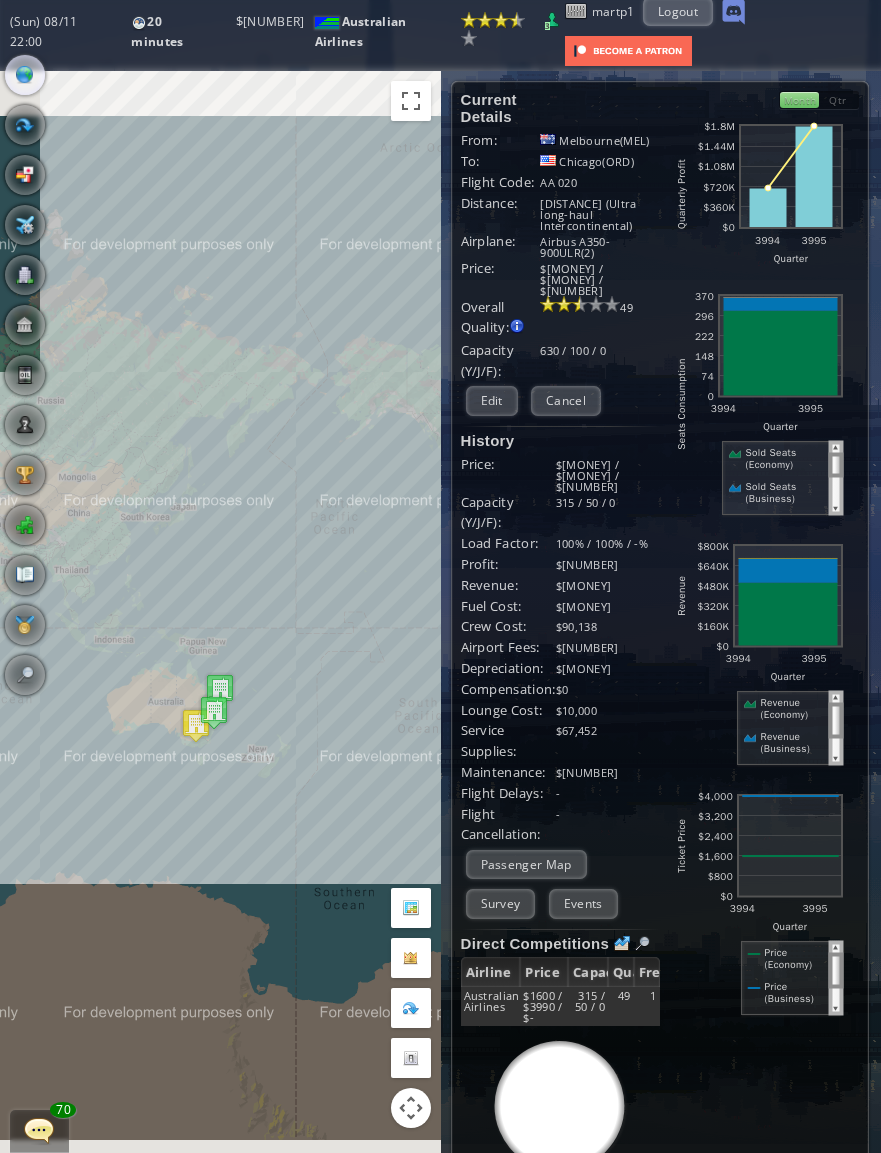 click on "Passenger Map" at bounding box center (526, 864) 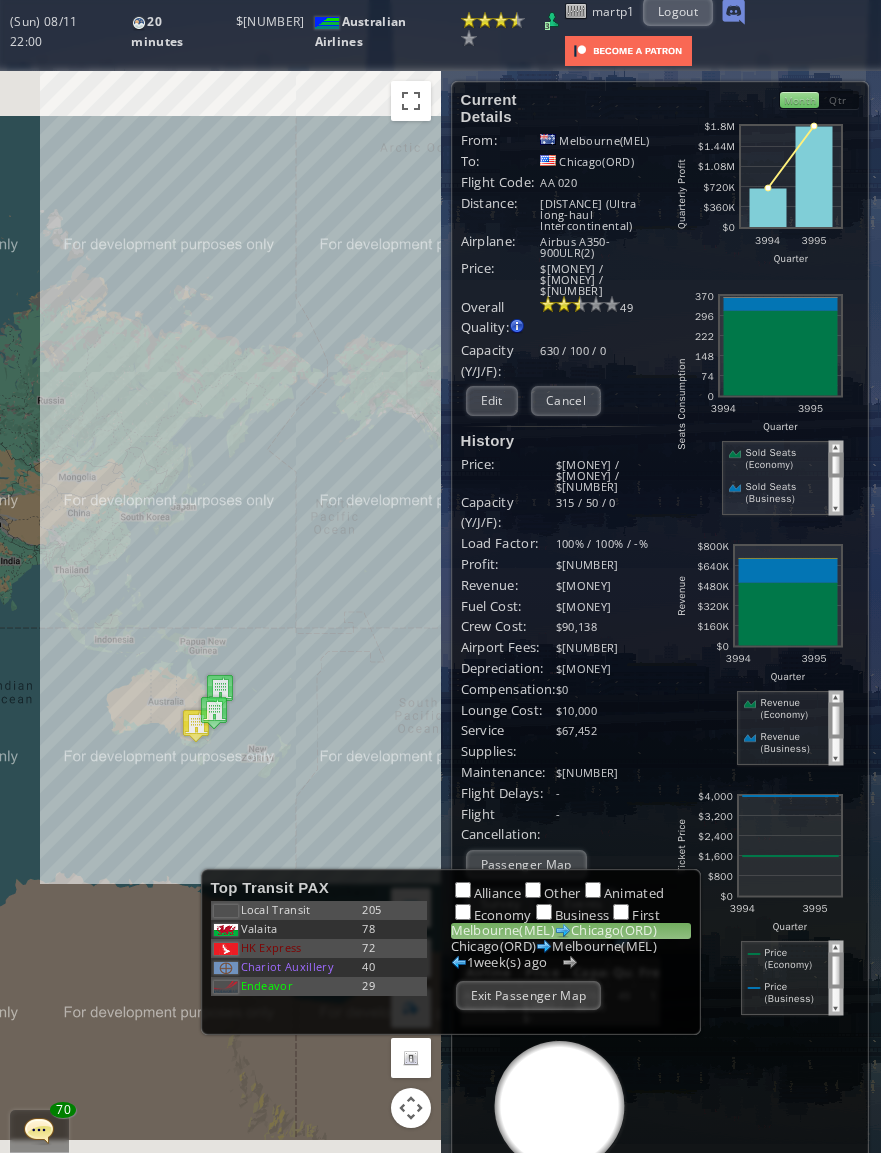 click on "Chicago(ORD) Melbourne(MEL)" at bounding box center (571, 947) 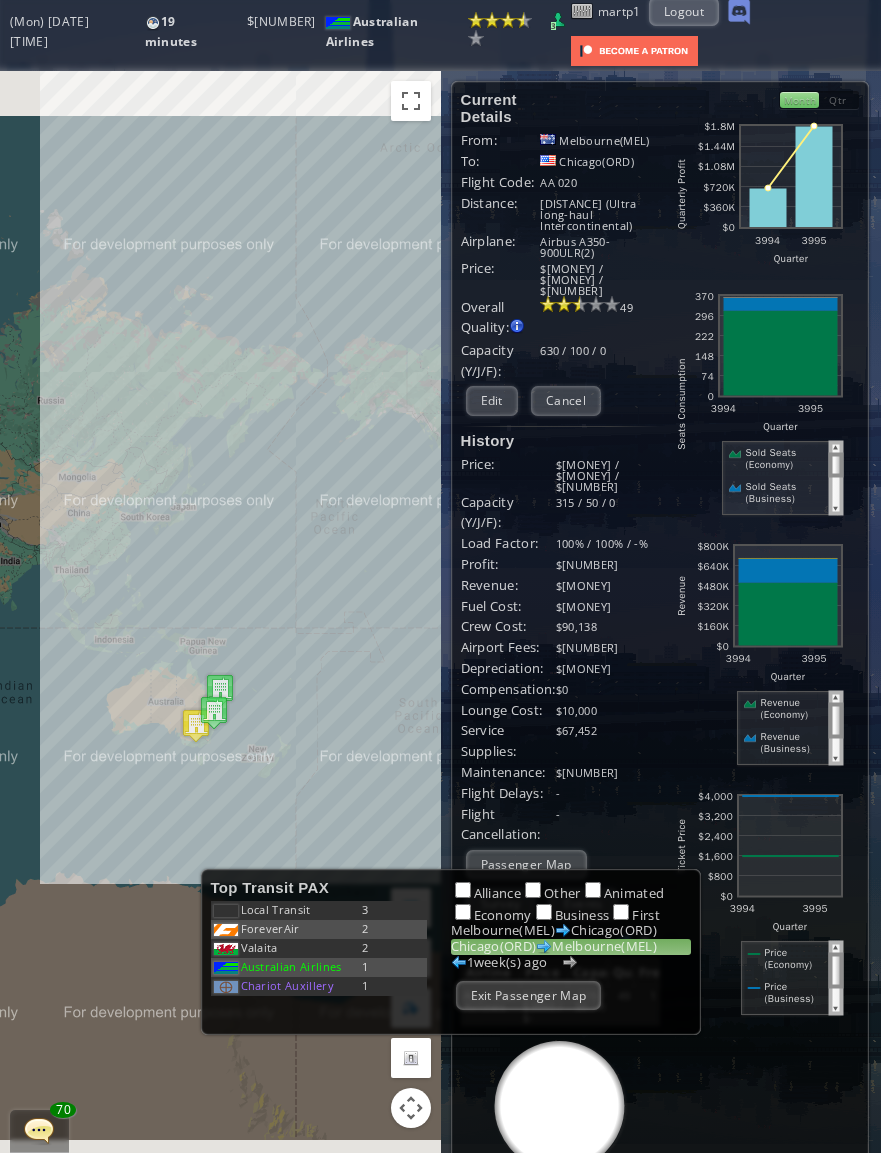 click on "Exit Passenger Map" at bounding box center (529, 995) 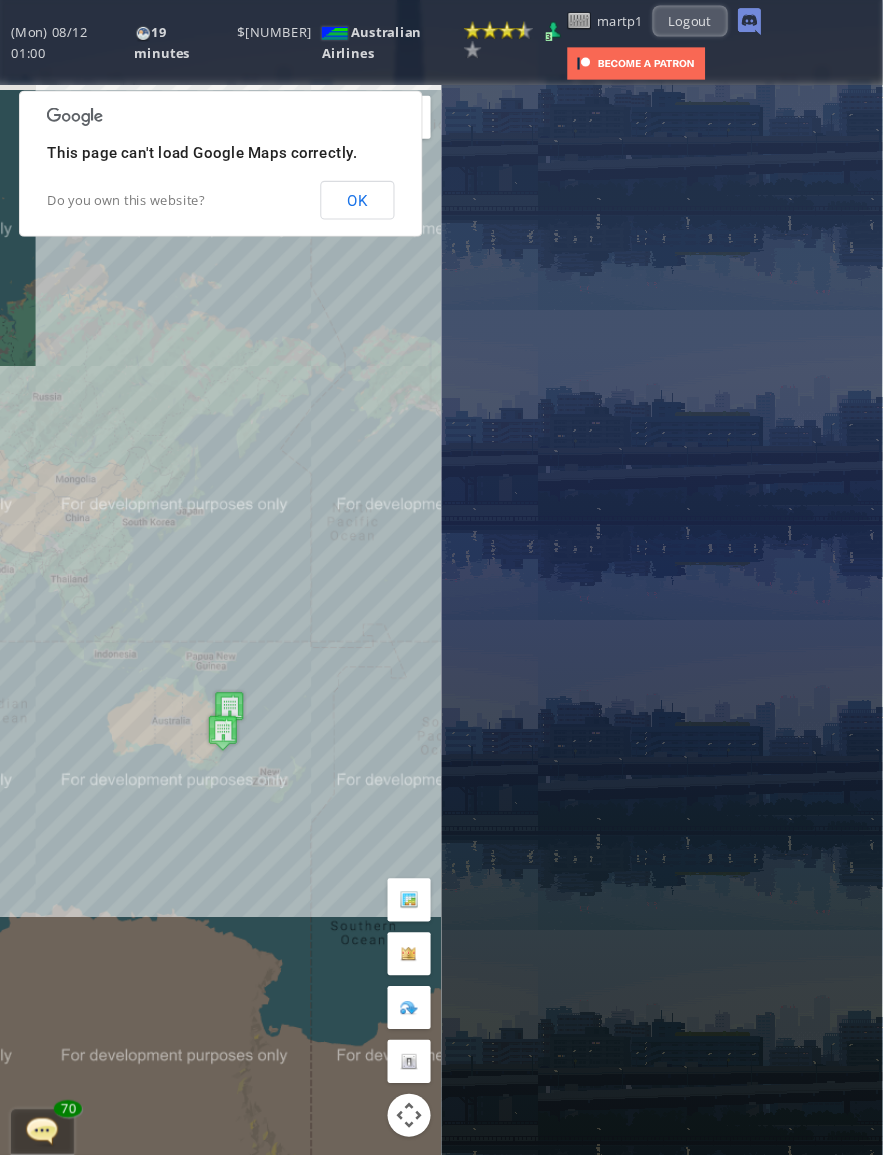scroll, scrollTop: 8, scrollLeft: 0, axis: vertical 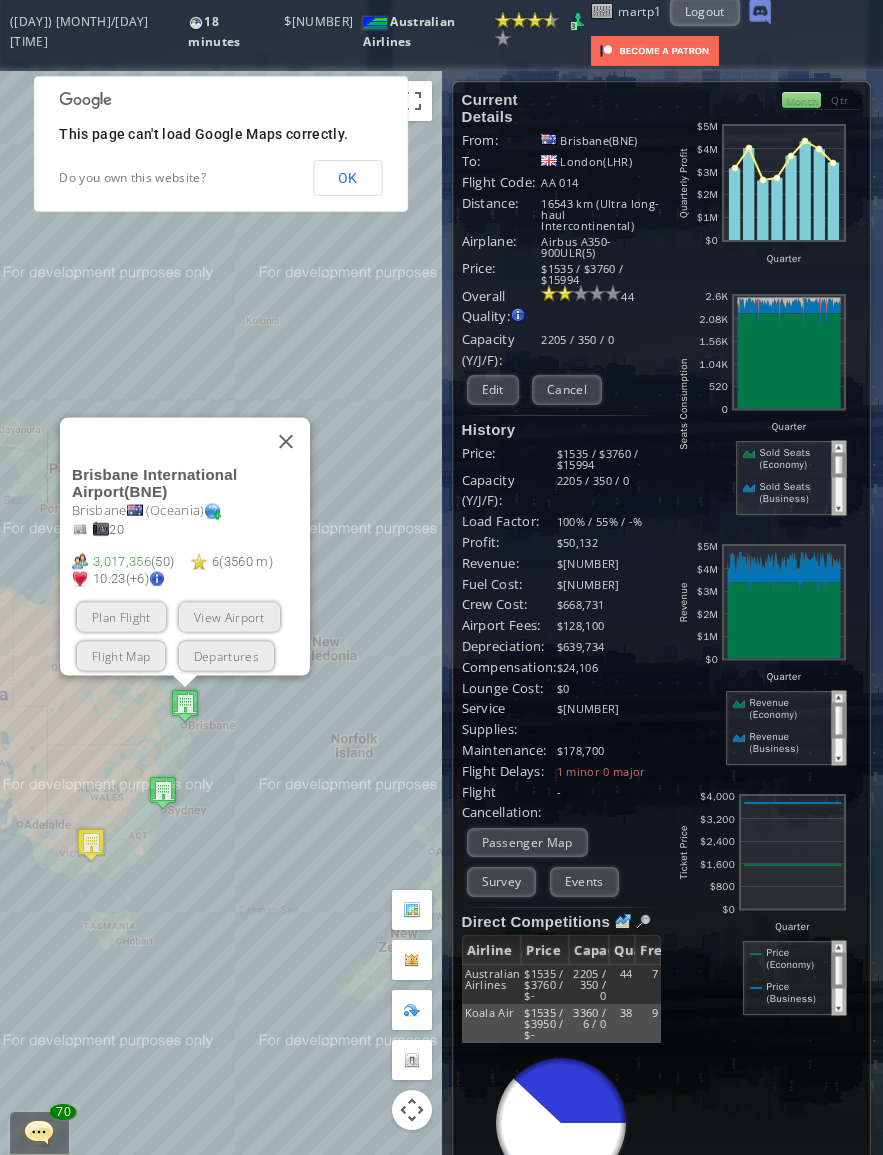 click on "View Airport" at bounding box center [229, 616] 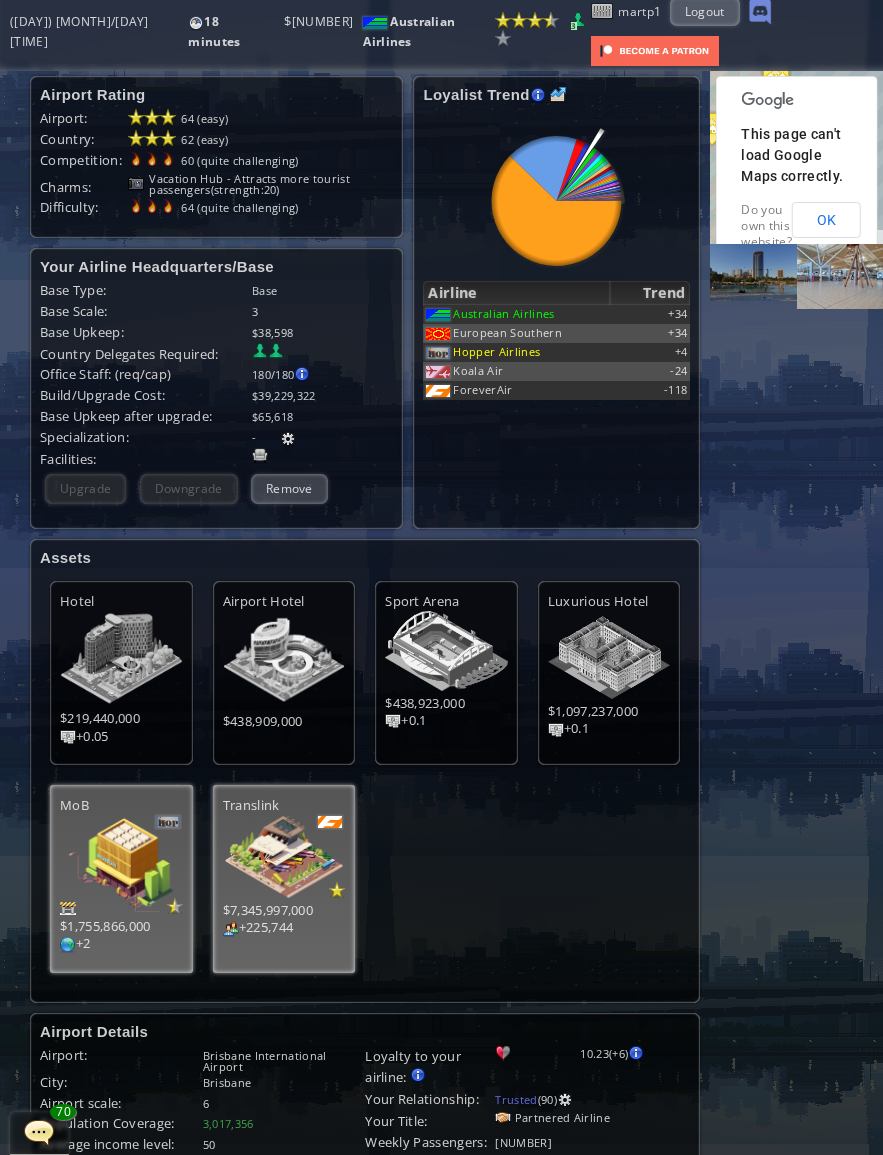 click on "Remove" at bounding box center [289, 488] 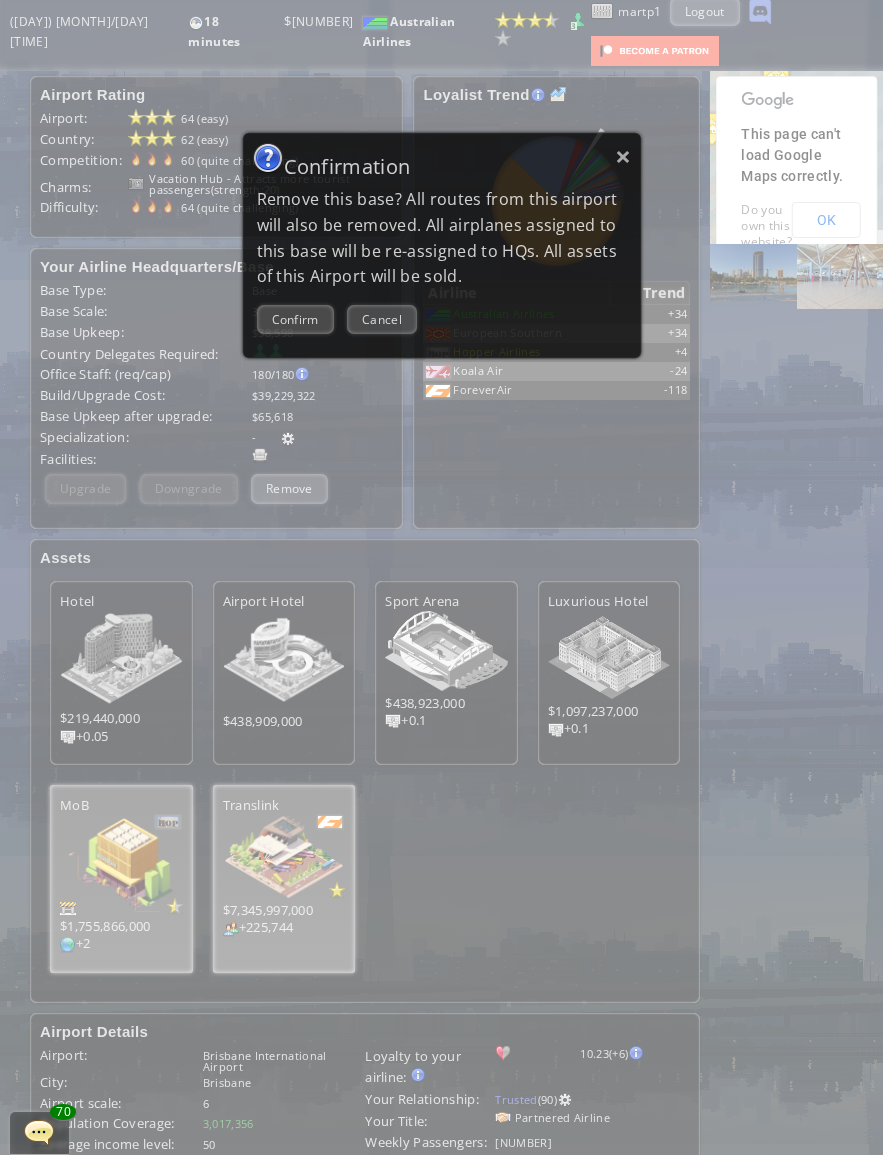 click on "Confirm" at bounding box center [295, 319] 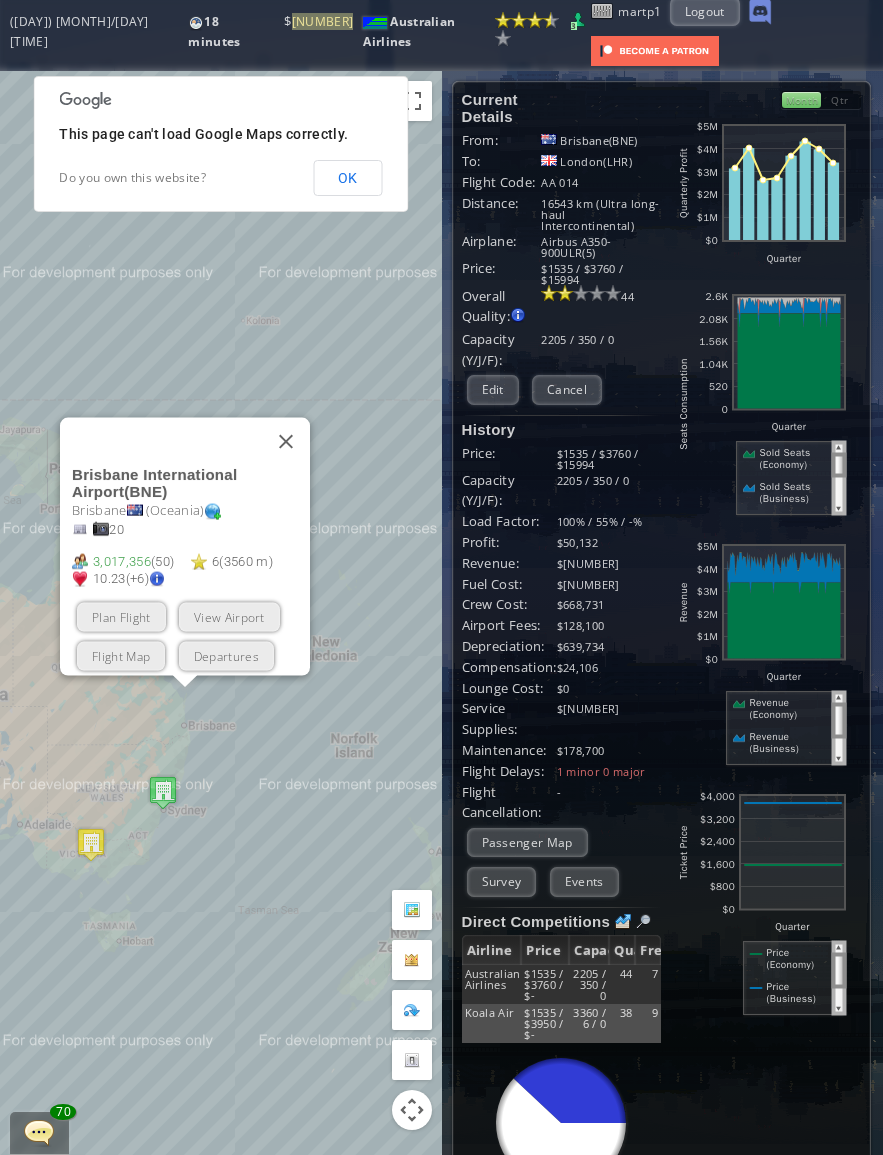 click at bounding box center (286, 441) 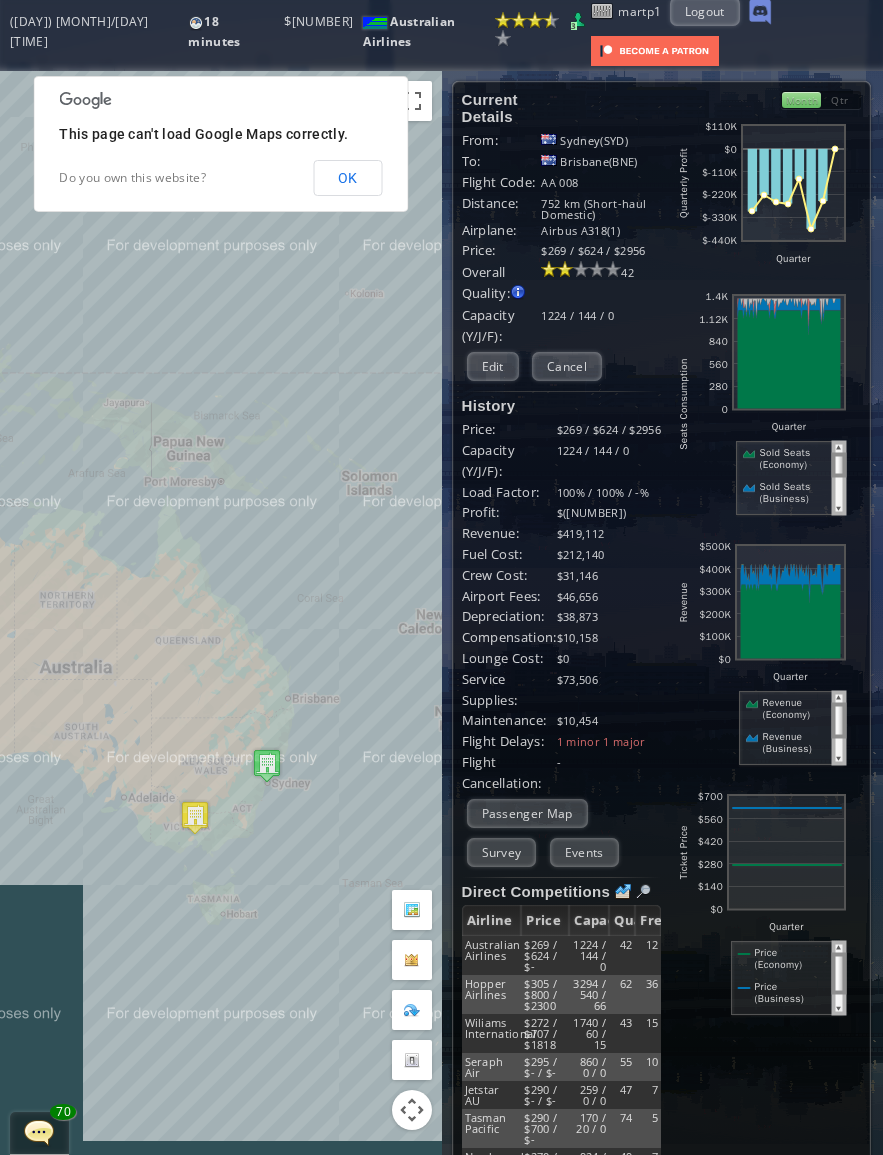 click on "Edit" at bounding box center [493, 366] 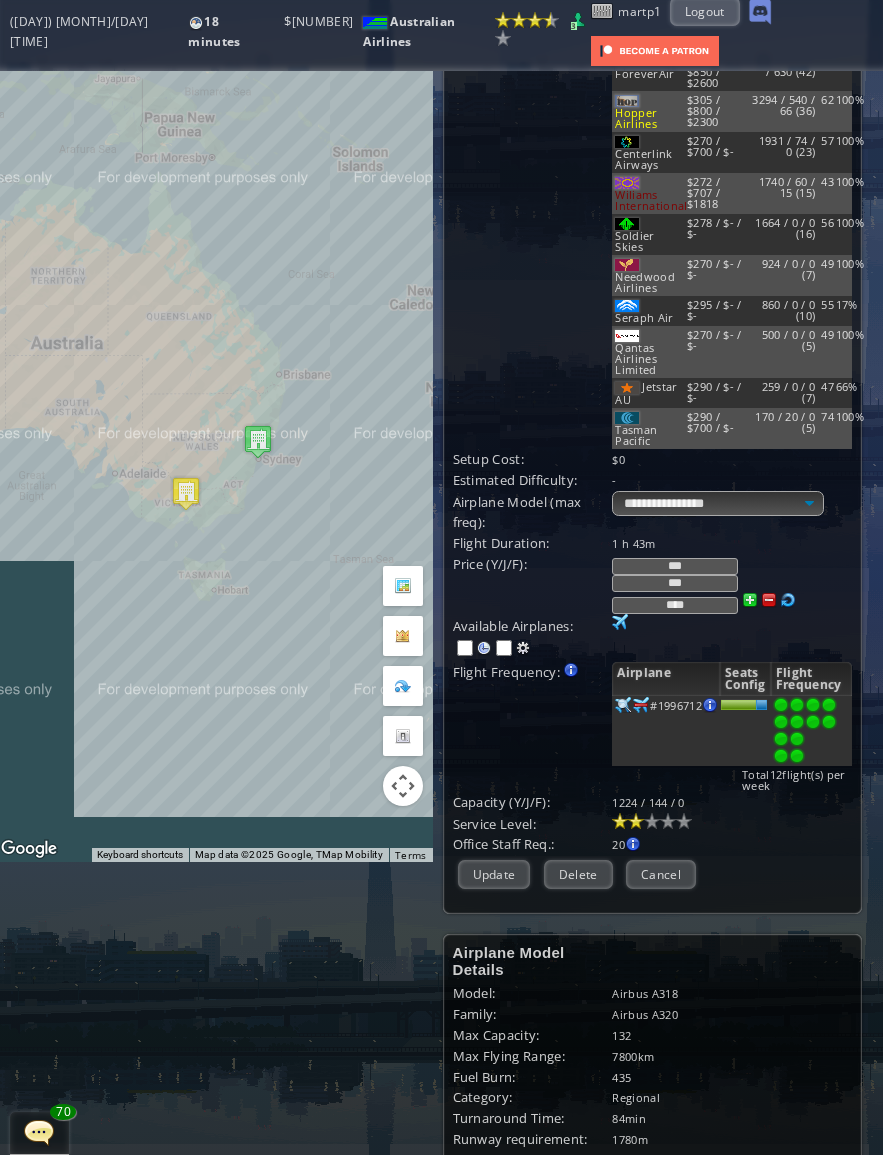 scroll, scrollTop: 327, scrollLeft: 9, axis: both 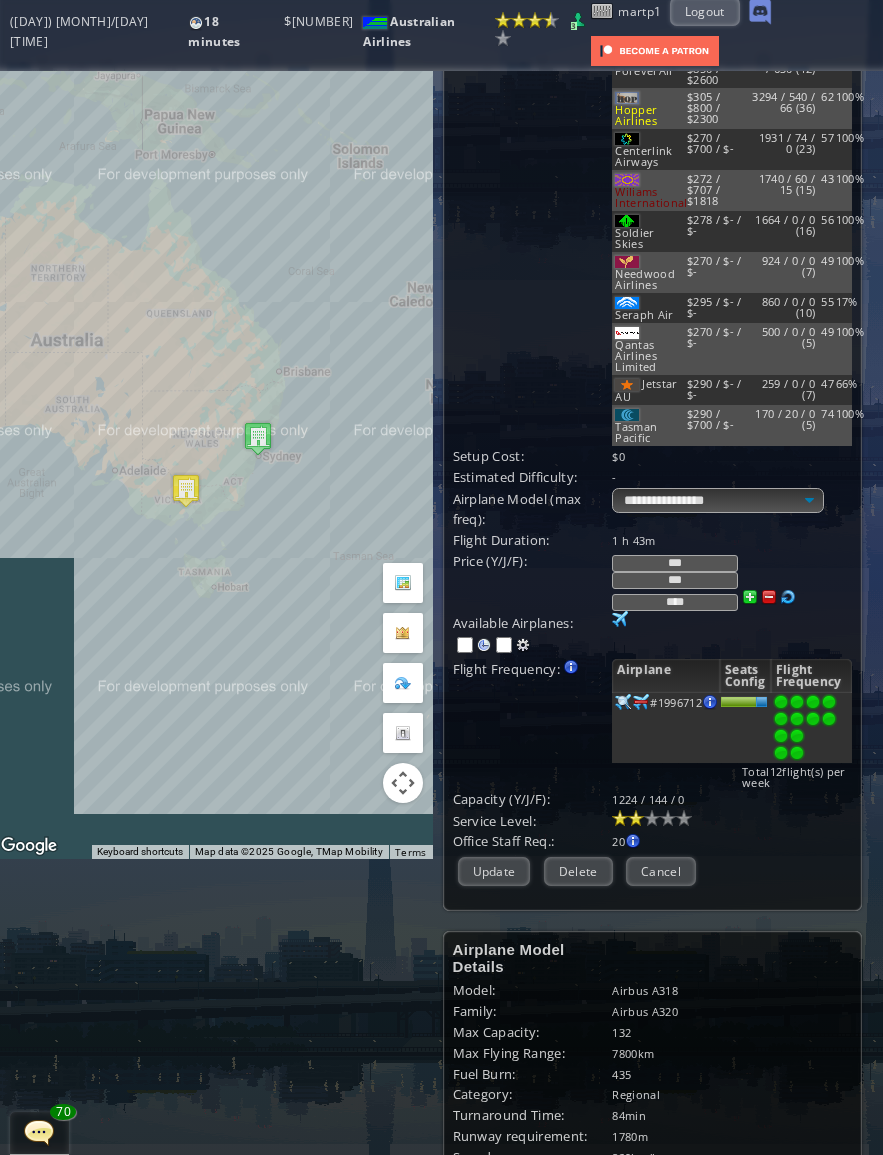 click on "Delete" at bounding box center [578, 871] 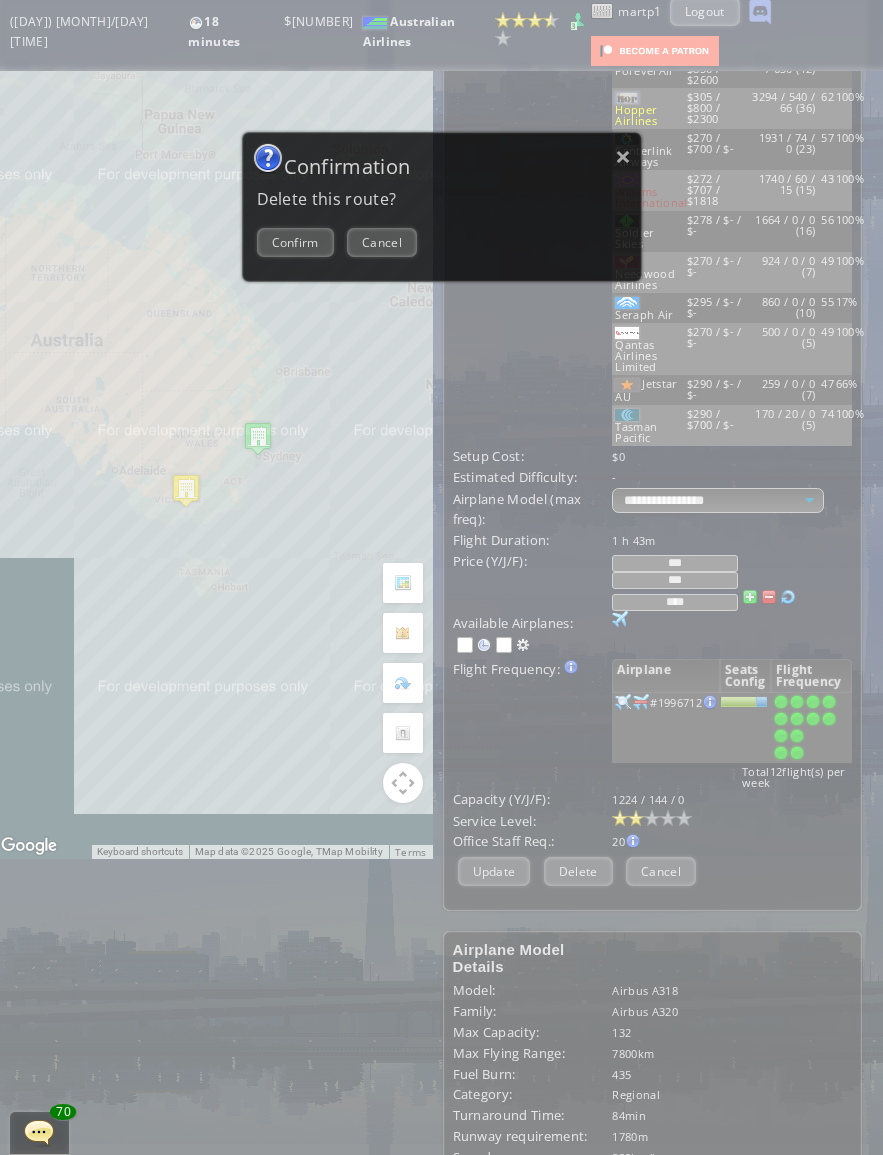 click on "Confirm" at bounding box center (295, 242) 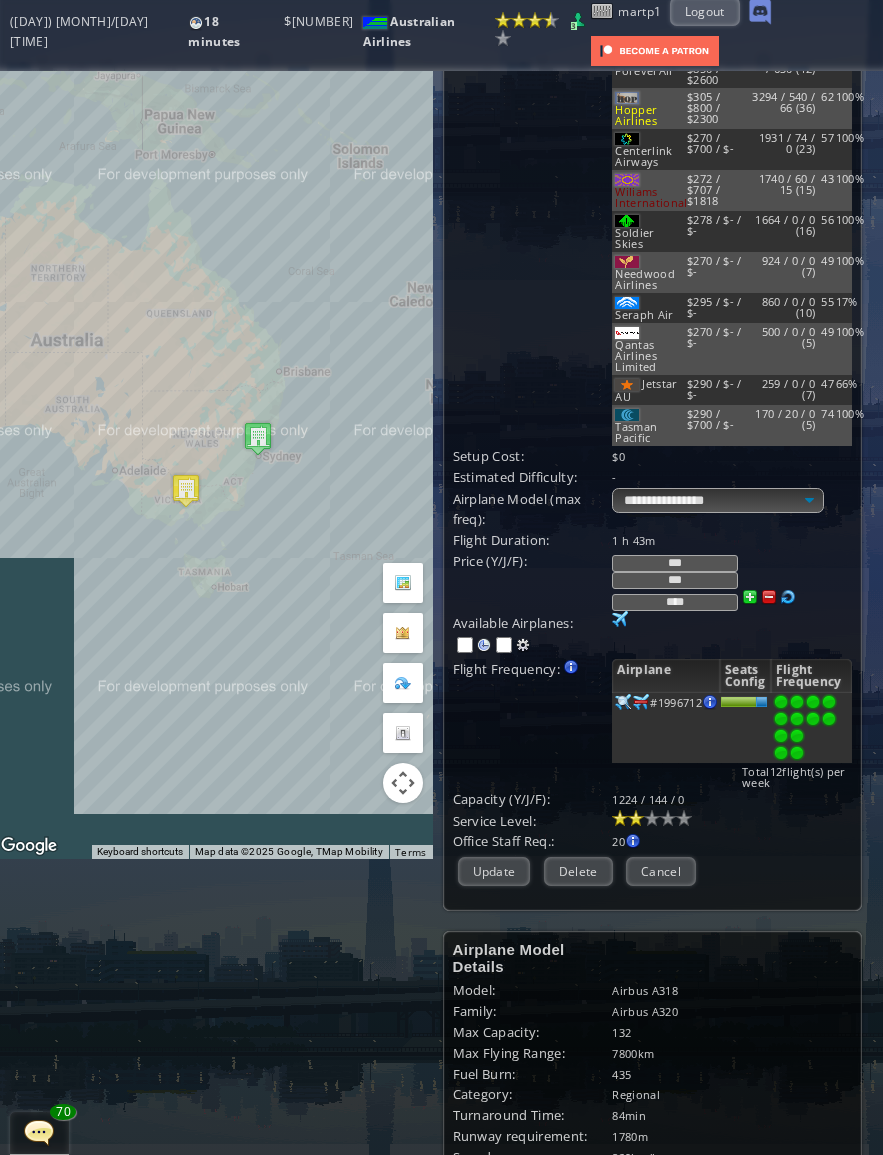 scroll, scrollTop: 0, scrollLeft: 0, axis: both 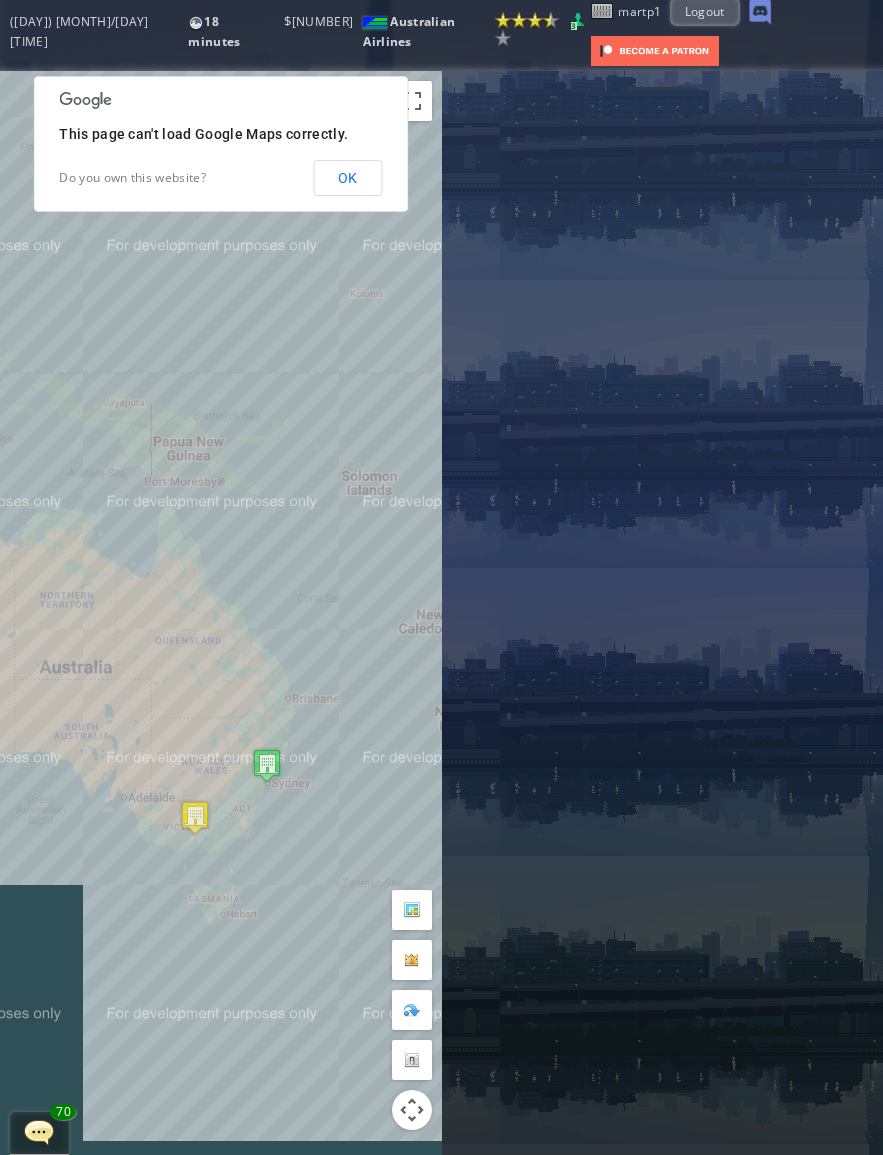 click on "OK" at bounding box center (347, 178) 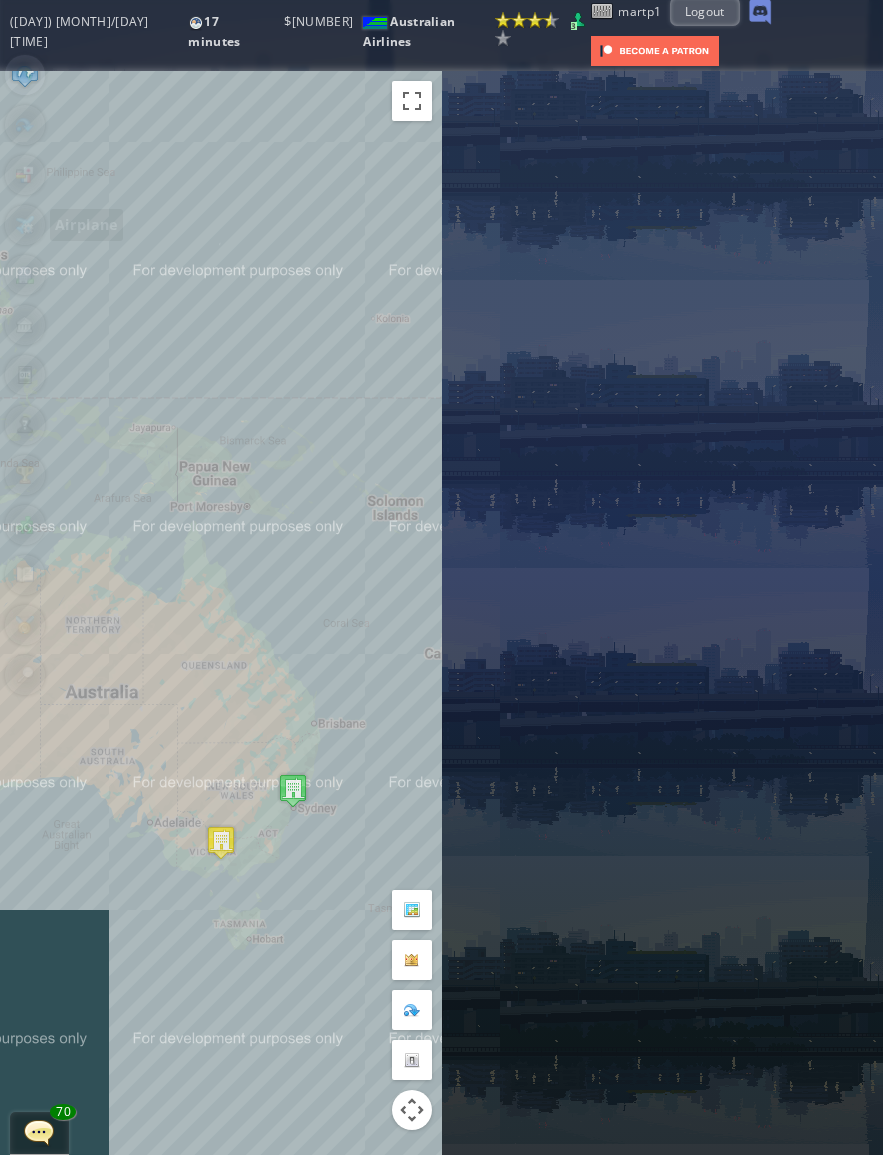 click at bounding box center [25, 225] 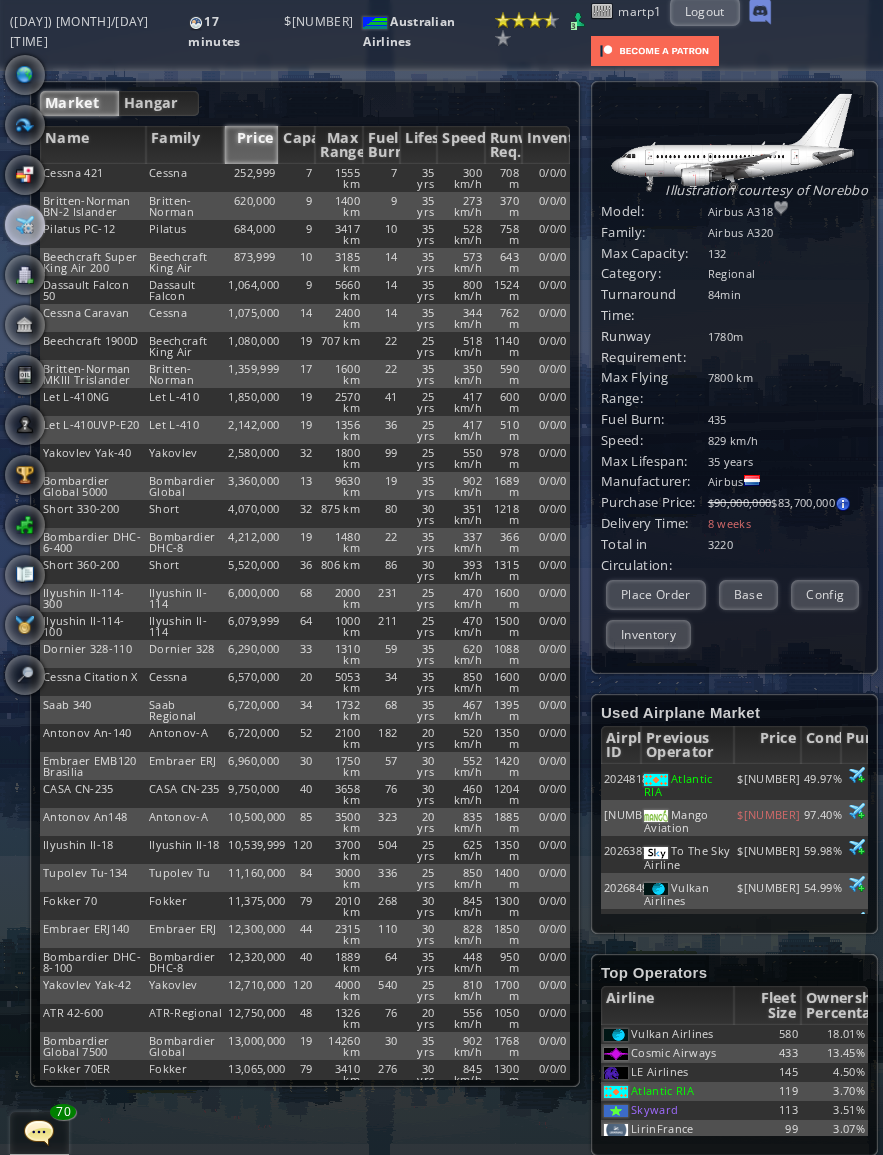 click on "Hangar" at bounding box center (159, 103) 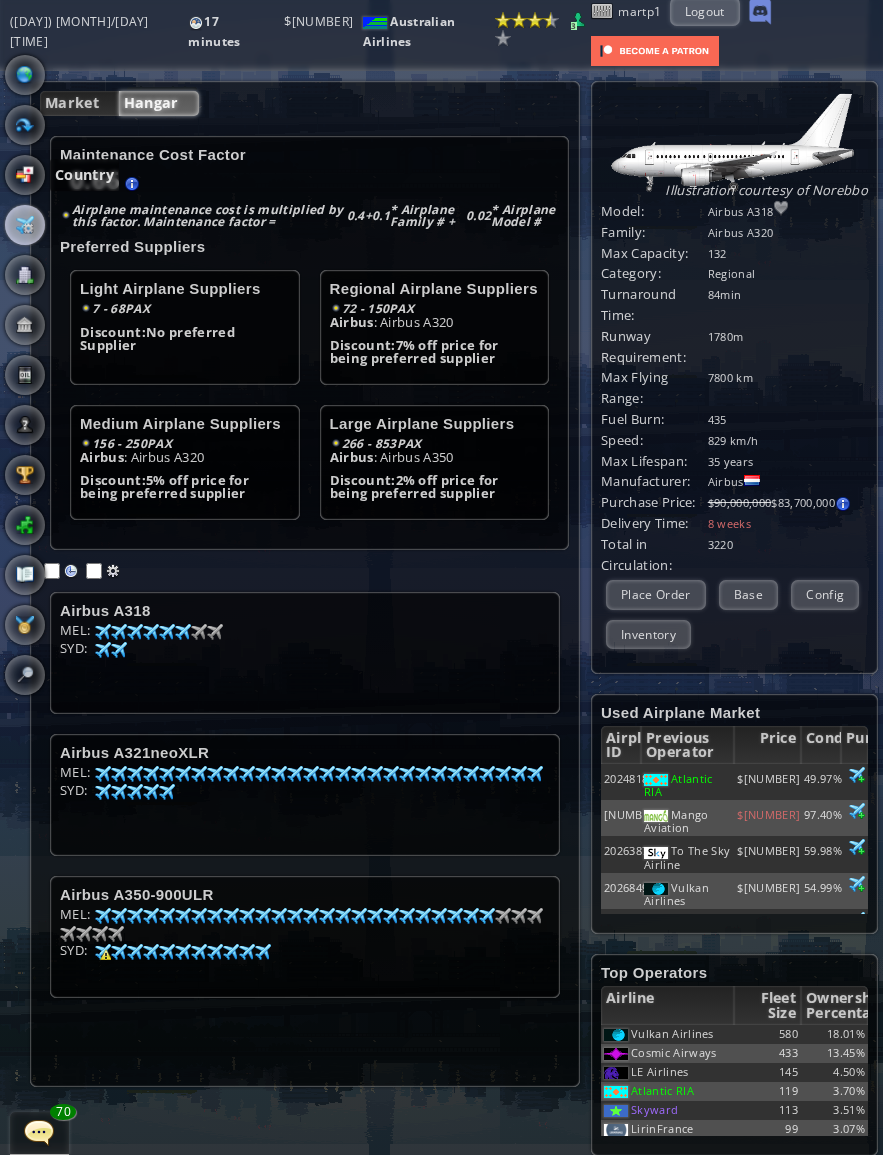click at bounding box center [25, 175] 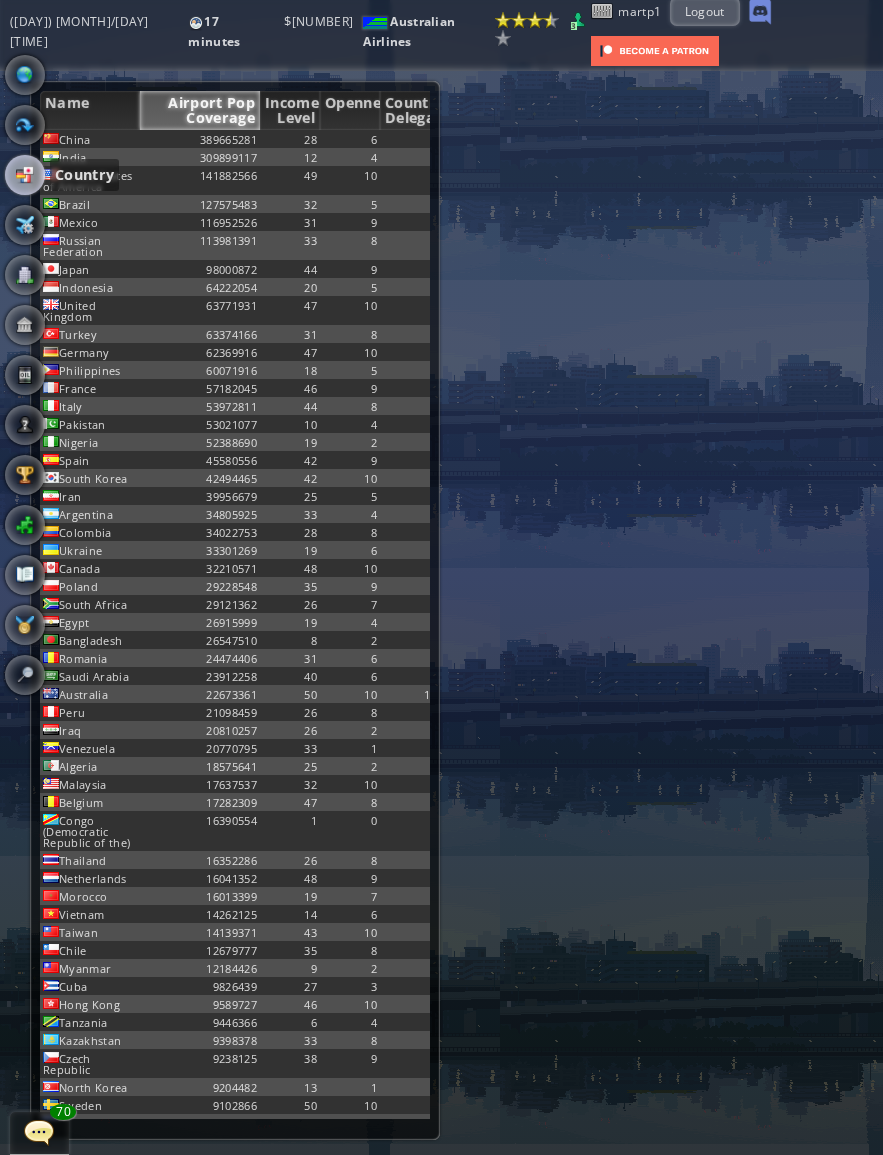click on "Country Delegates" at bounding box center (410, 110) 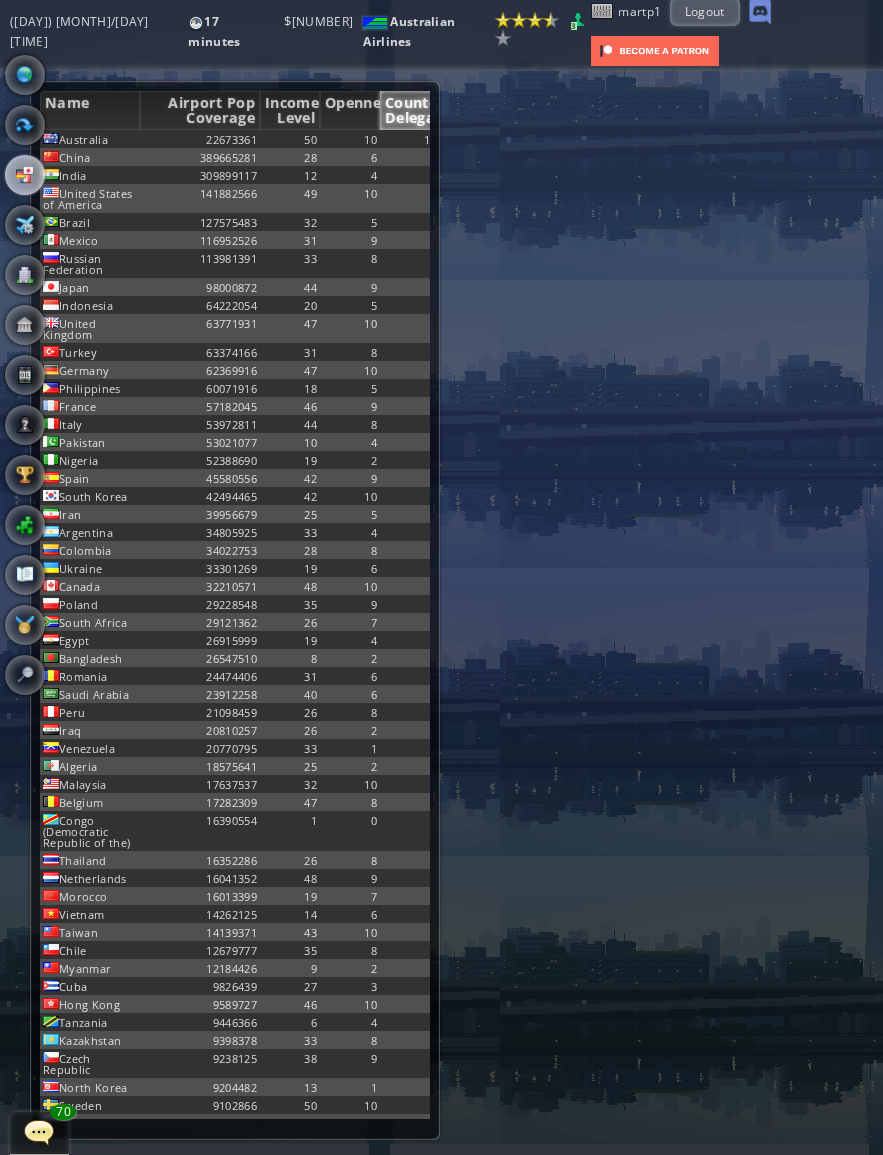 click on "10" at bounding box center [410, 139] 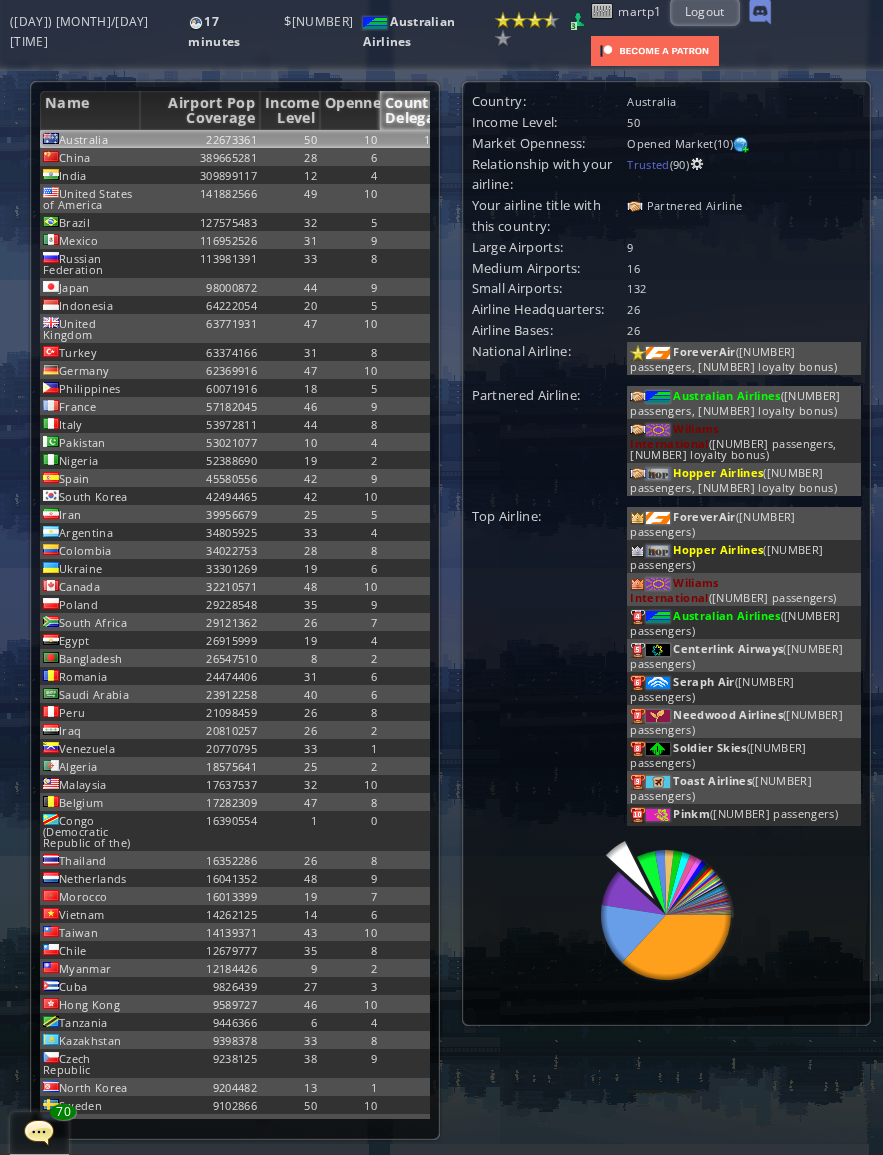 click at bounding box center [697, 164] 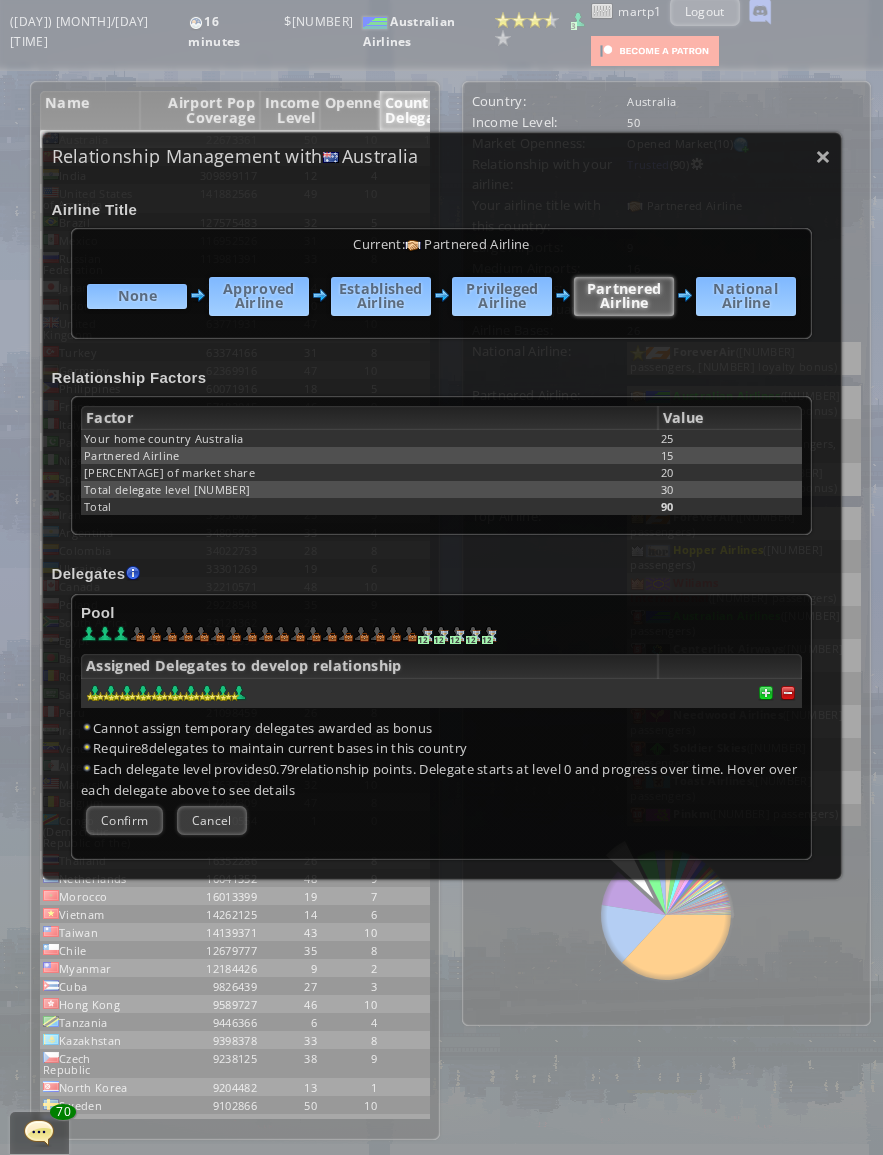 click at bounding box center (788, 693) 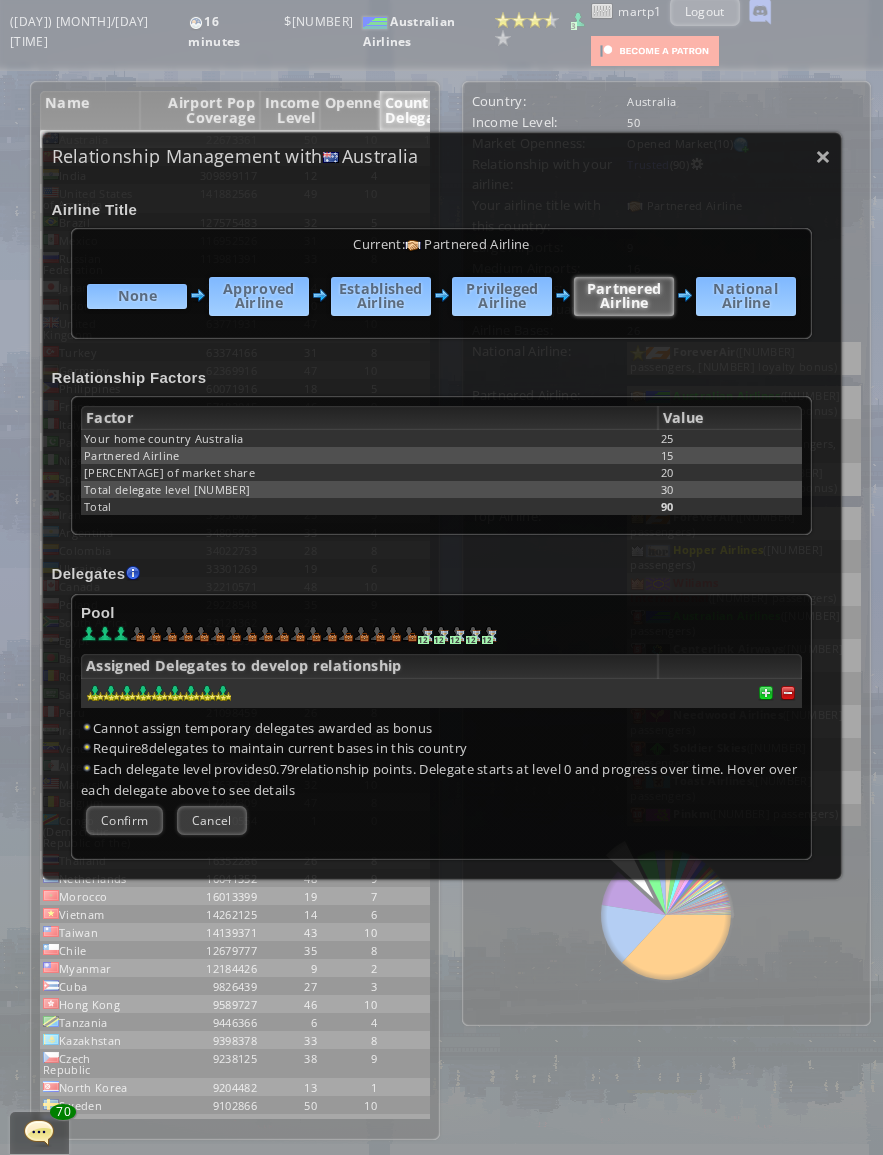 click at bounding box center (788, 693) 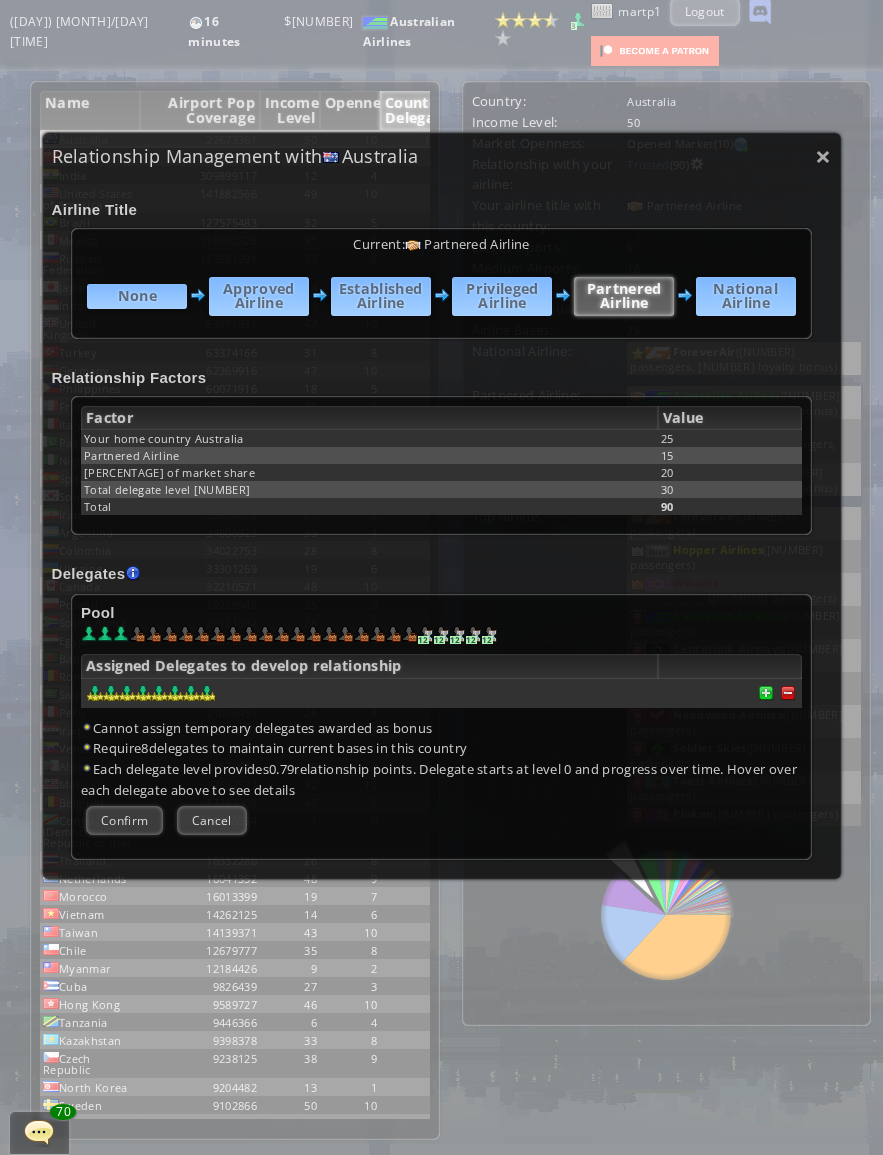 click on "Confirm" at bounding box center (124, 820) 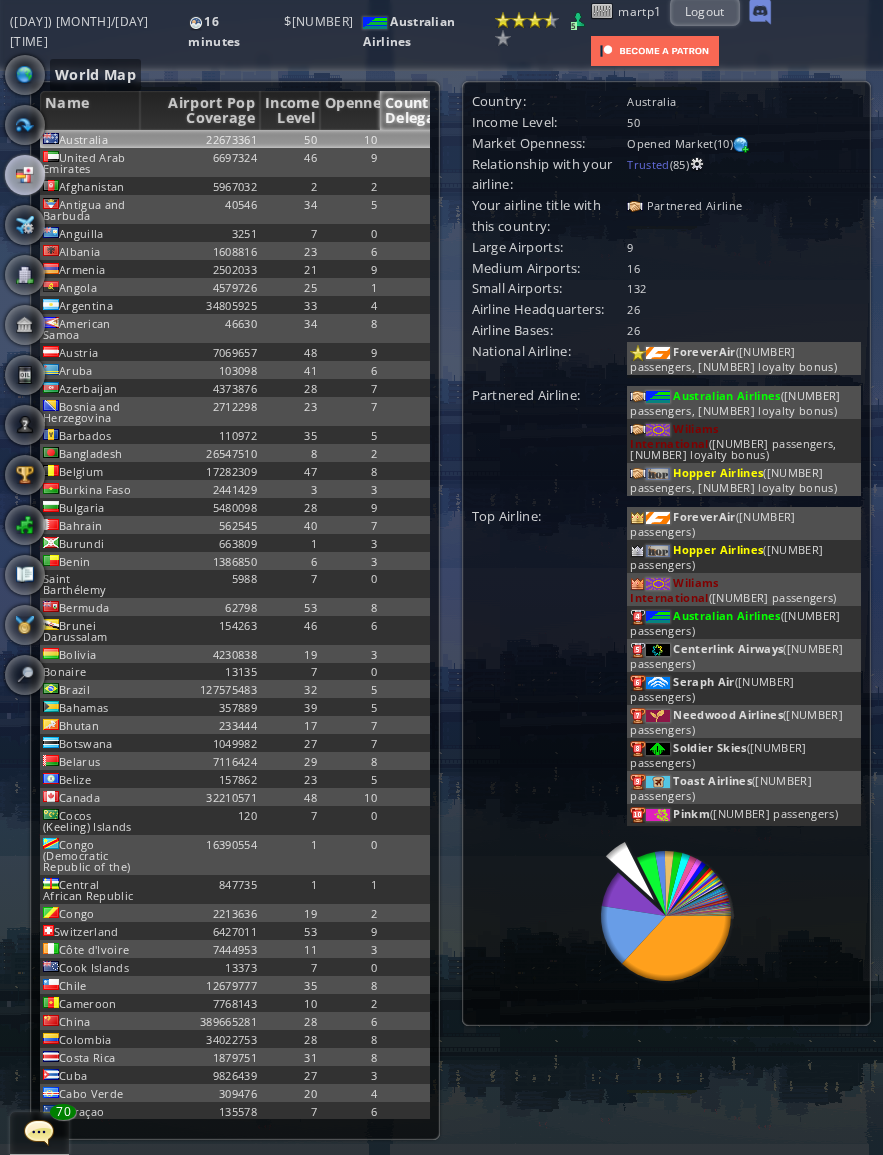 click at bounding box center (25, 75) 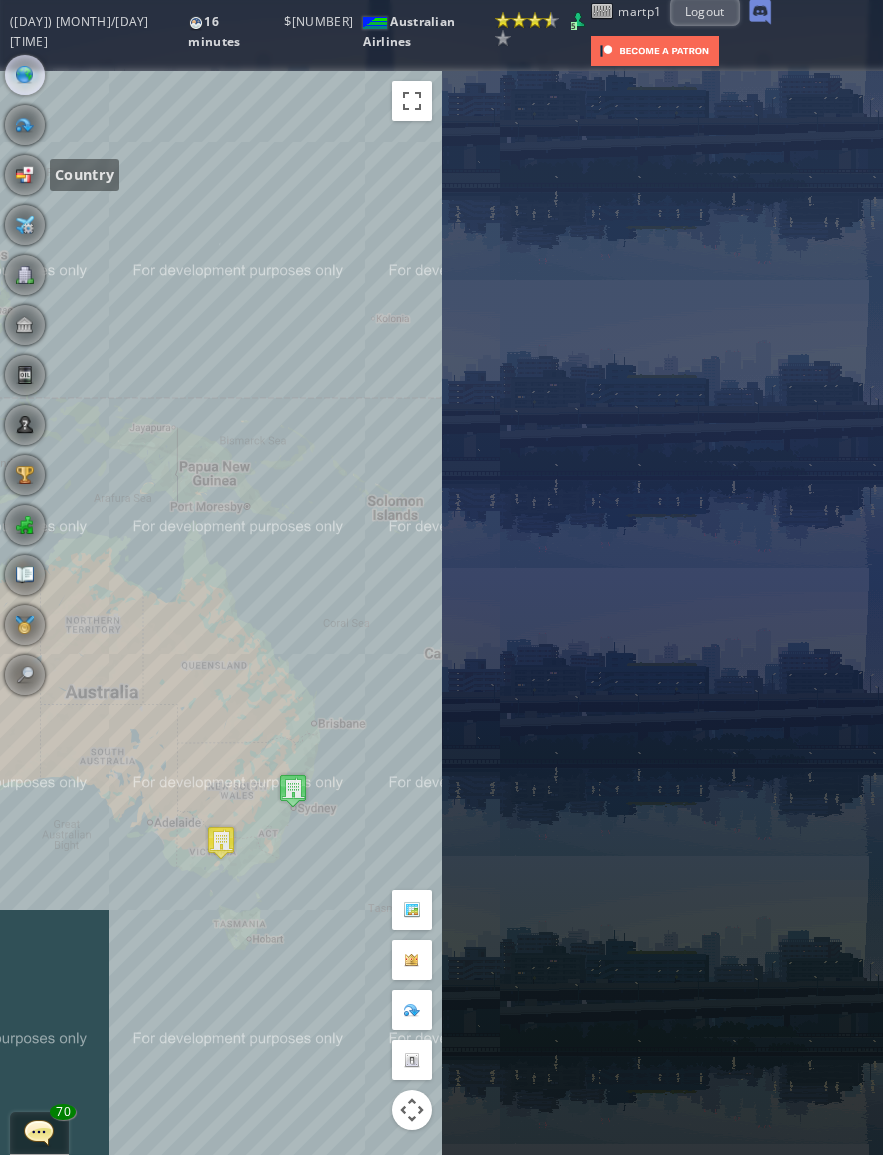 click at bounding box center (25, 175) 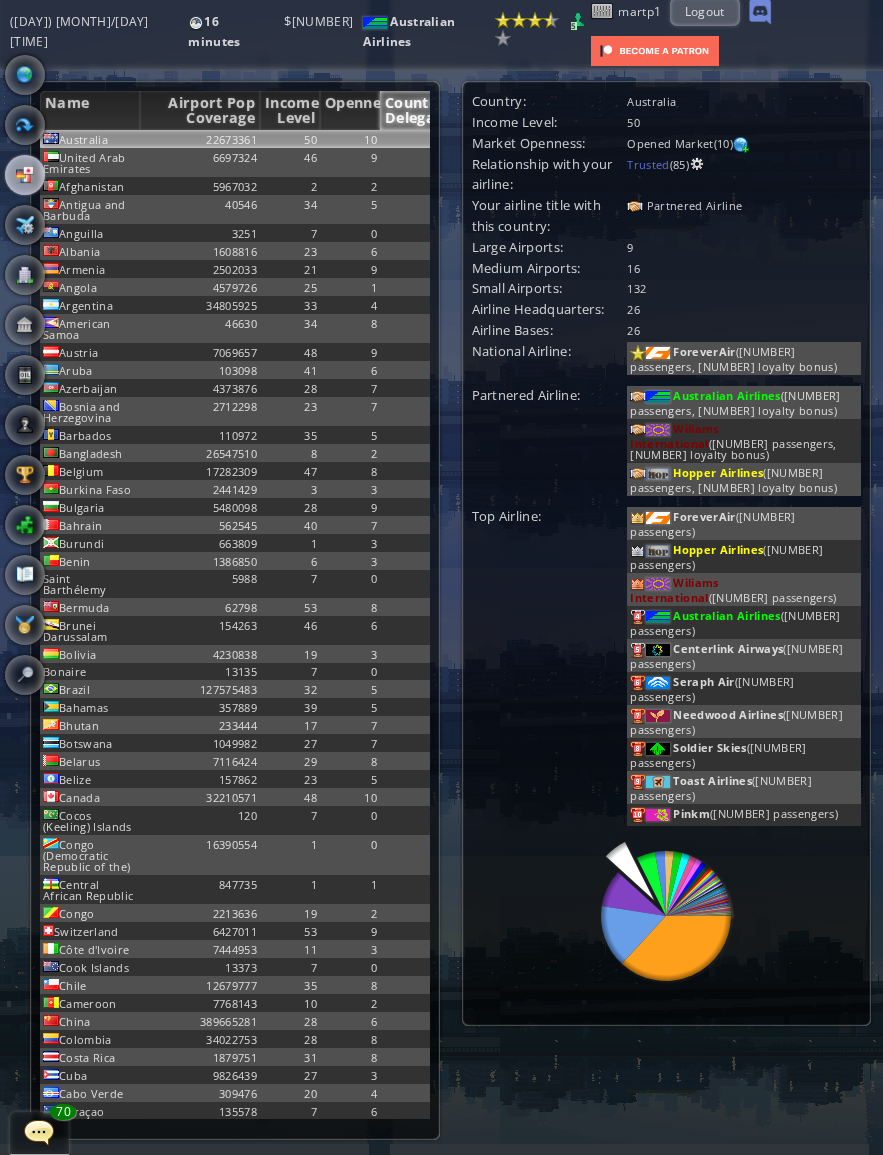 click on "8" at bounding box center [410, 139] 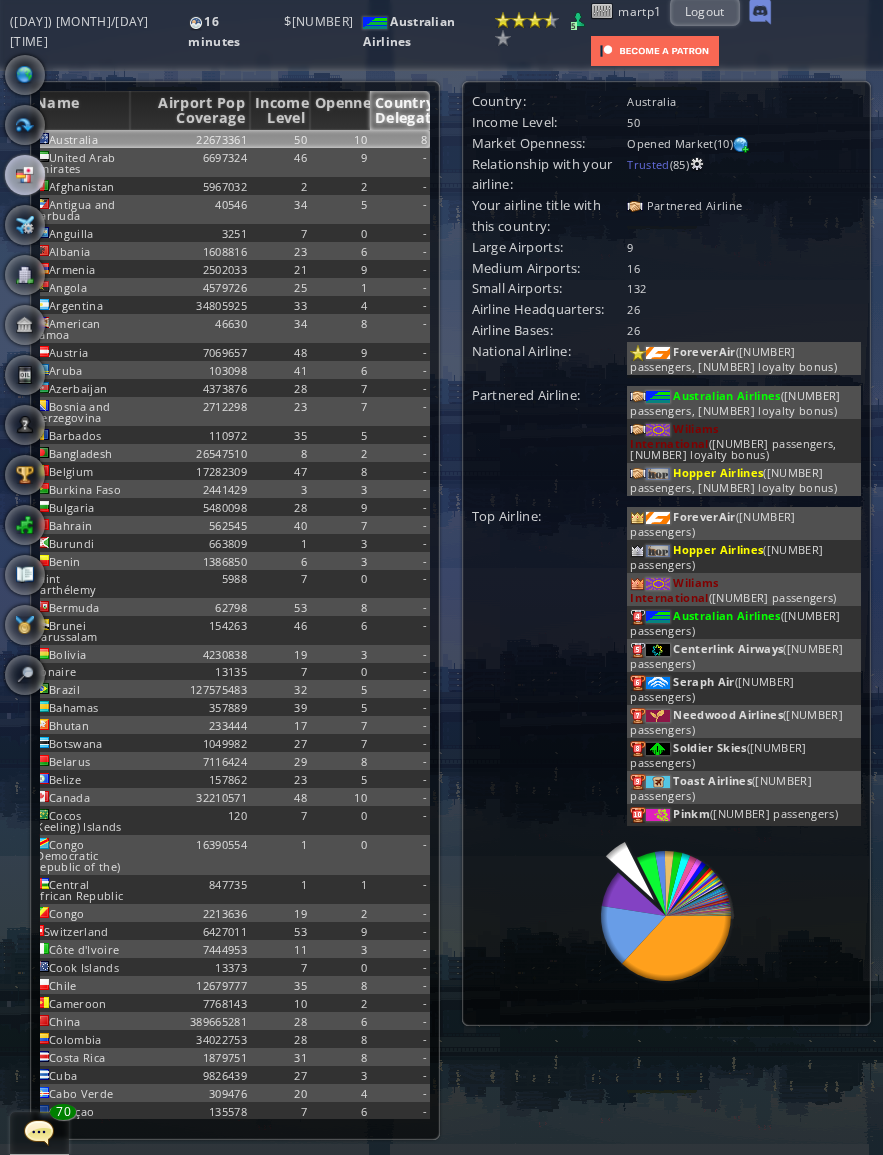 scroll, scrollTop: 0, scrollLeft: 10, axis: horizontal 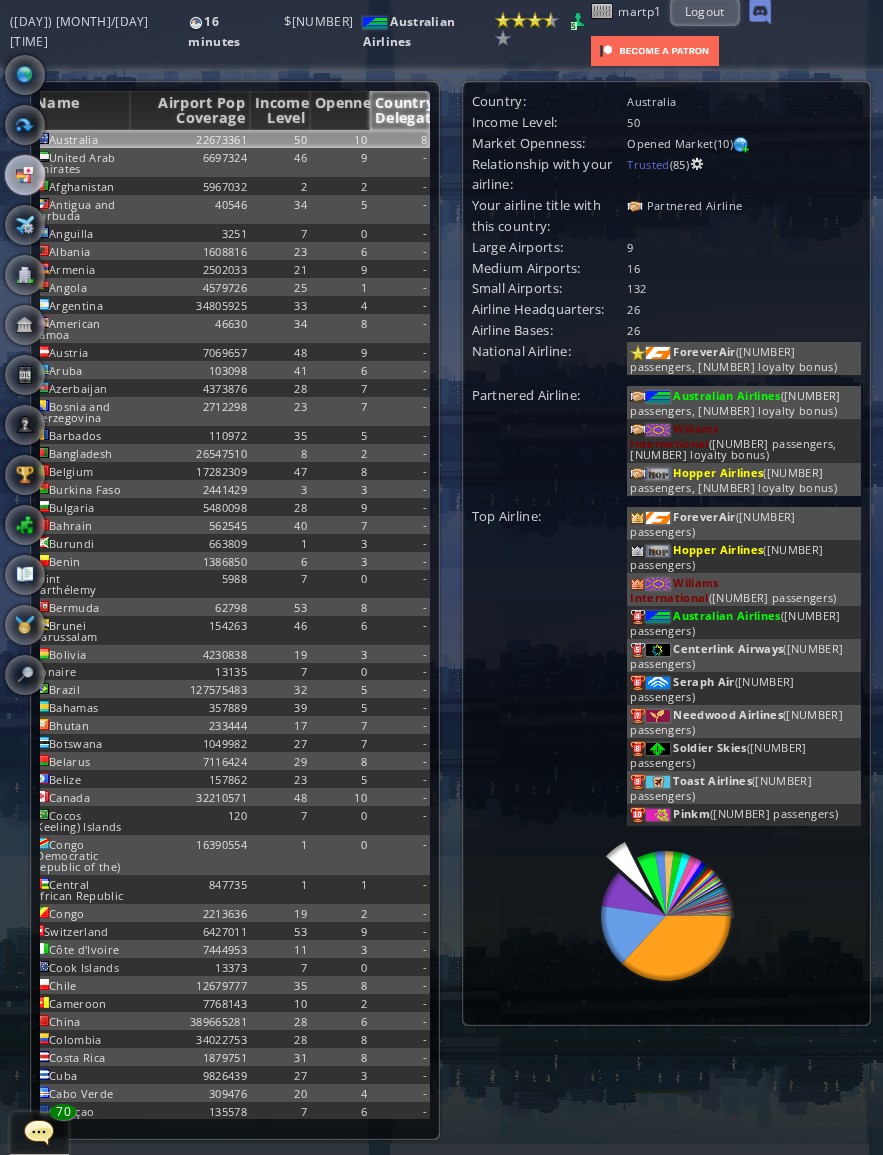 click on "8" at bounding box center (400, 139) 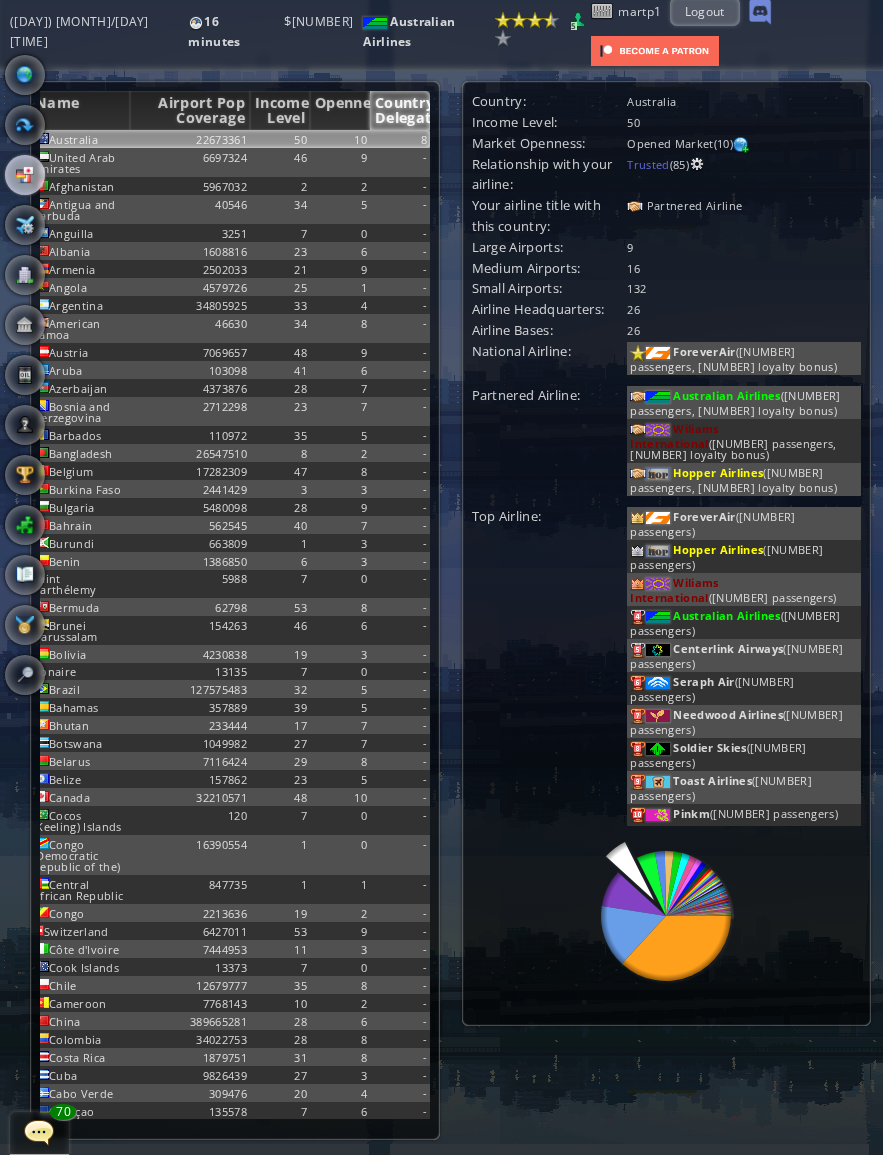 click at bounding box center (697, 164) 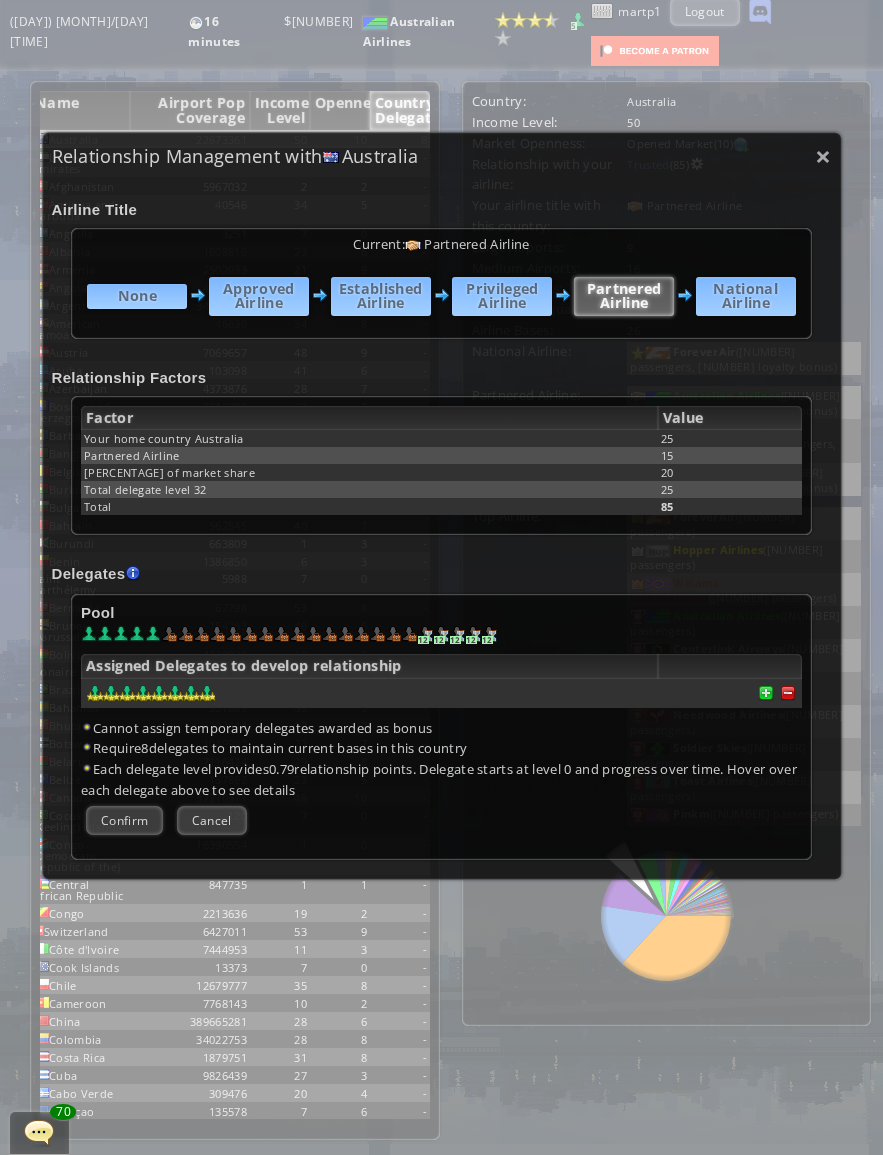 click on "Confirm" at bounding box center [124, 820] 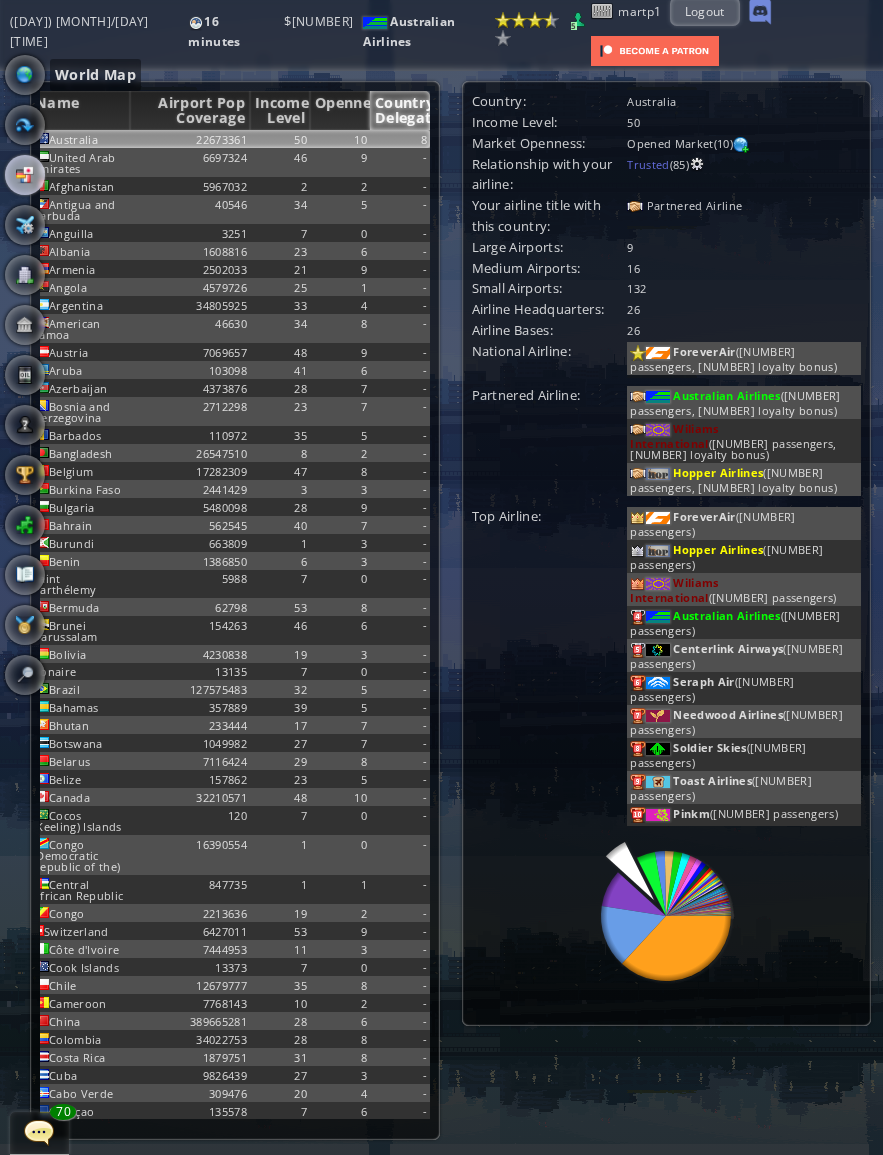 click at bounding box center (25, 75) 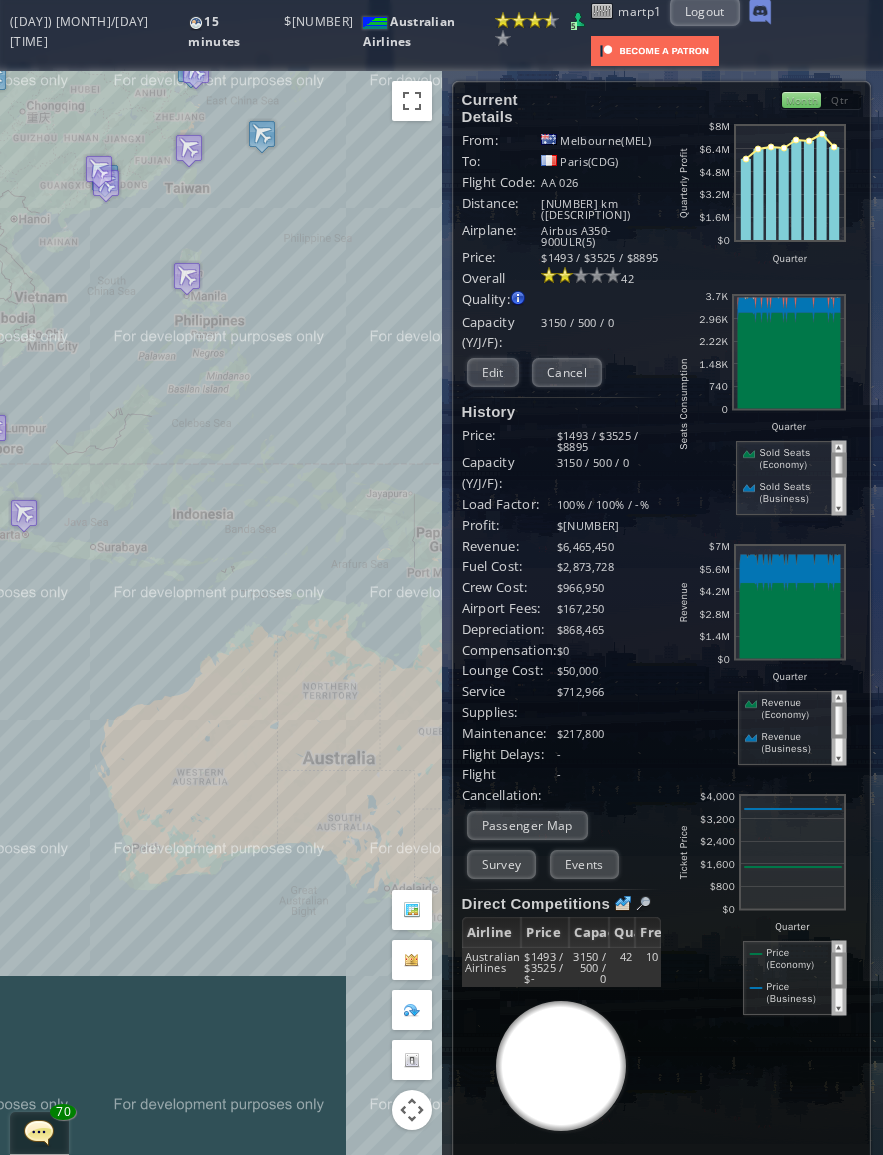 click on "Edit" at bounding box center [493, 372] 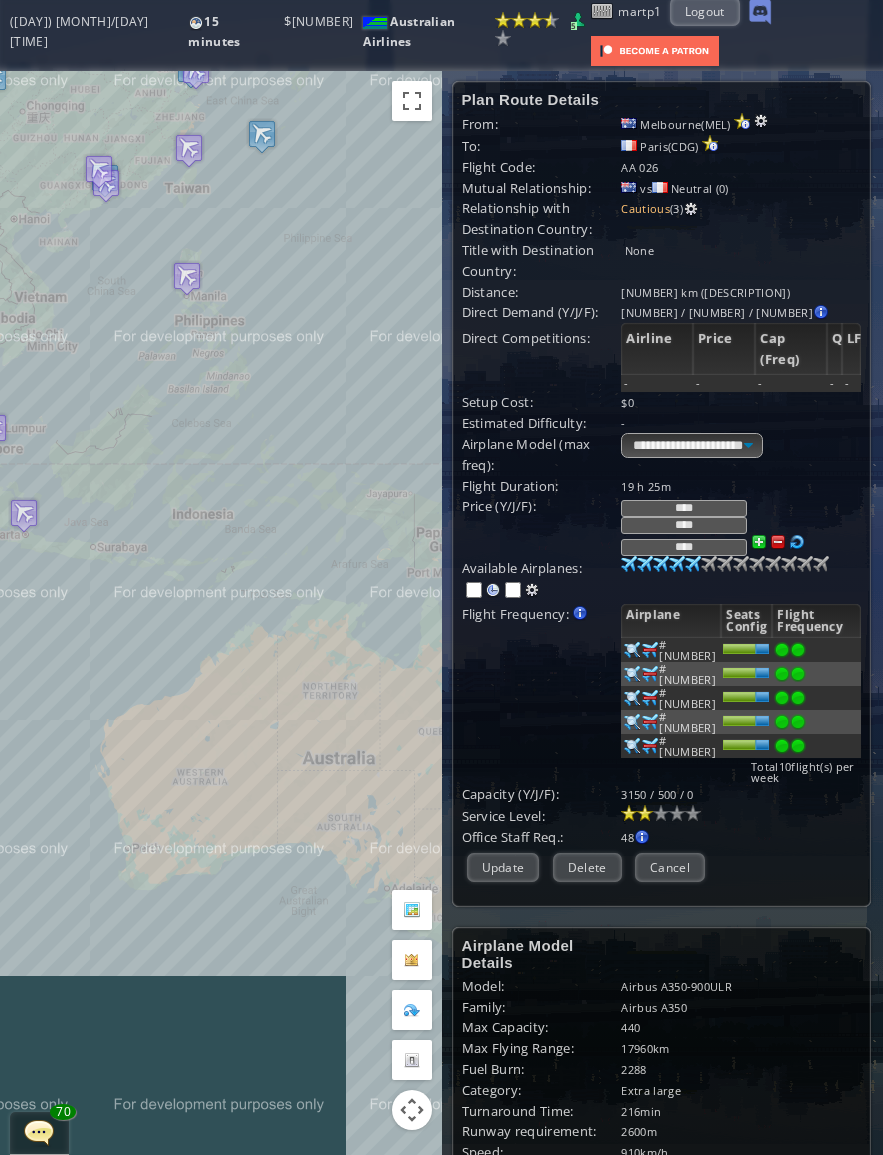 click at bounding box center (629, 564) 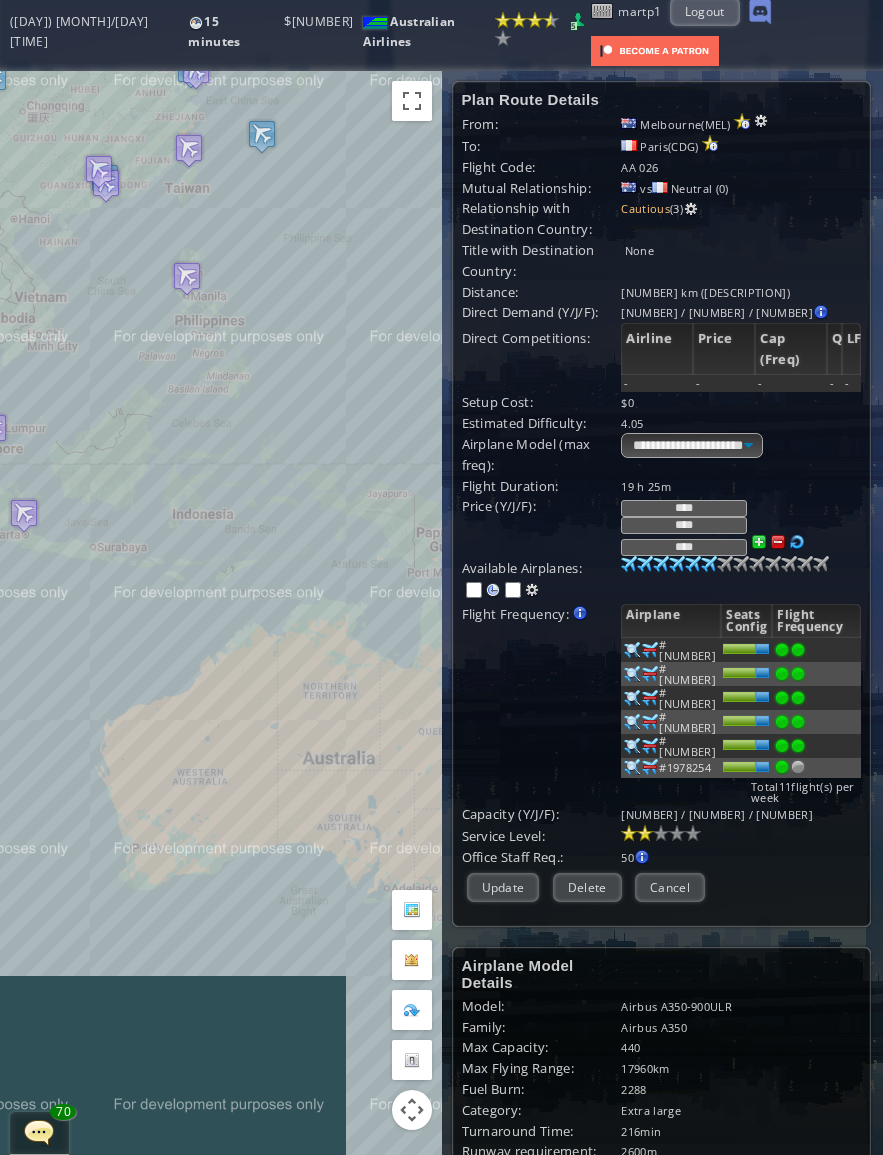 click on "Cancel" at bounding box center (670, 887) 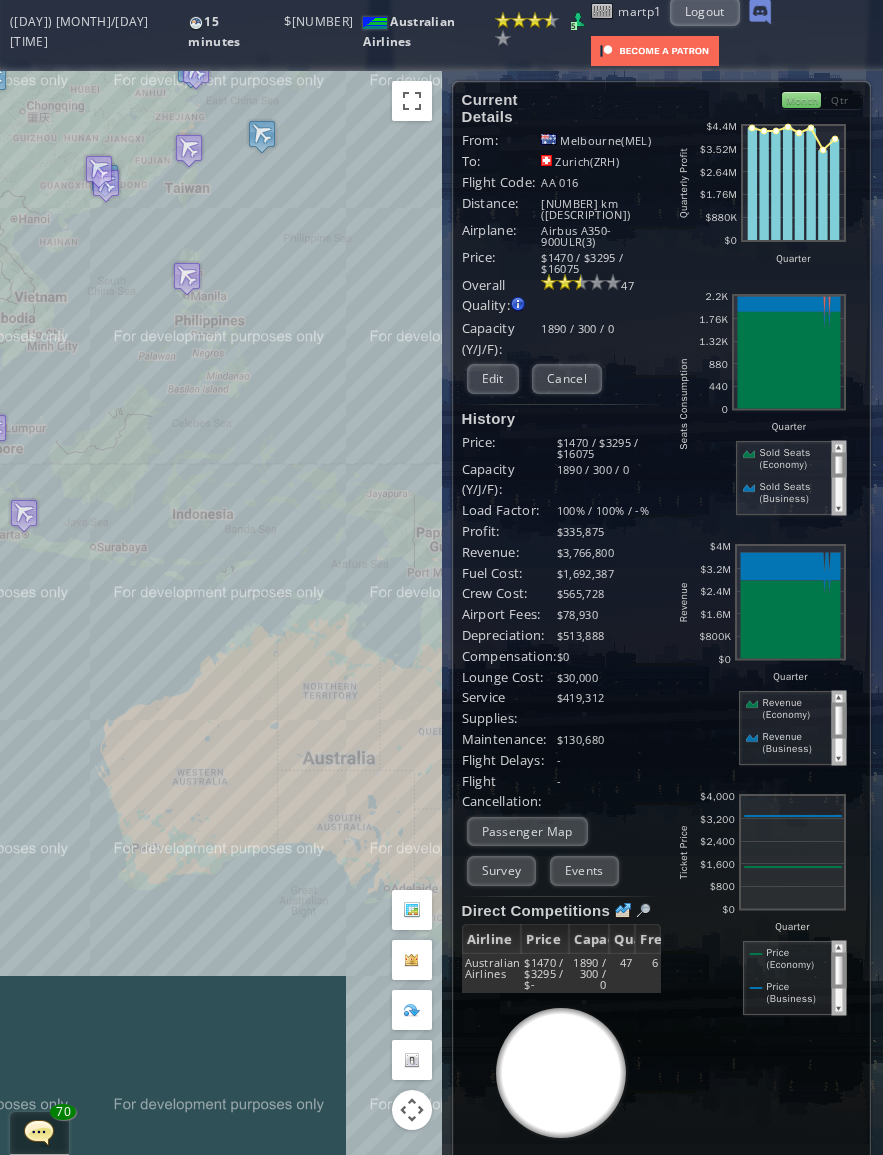 click on "Edit" at bounding box center [493, 378] 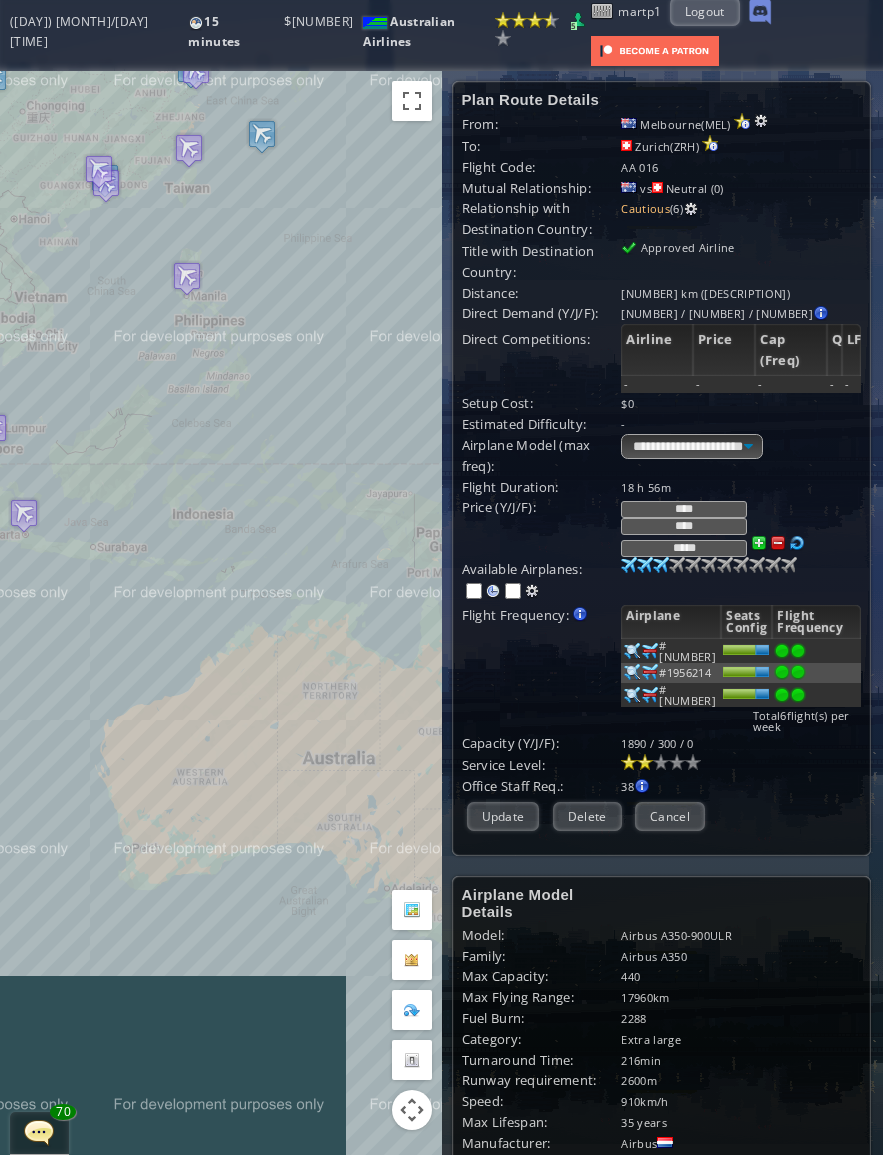 click at bounding box center [629, 565] 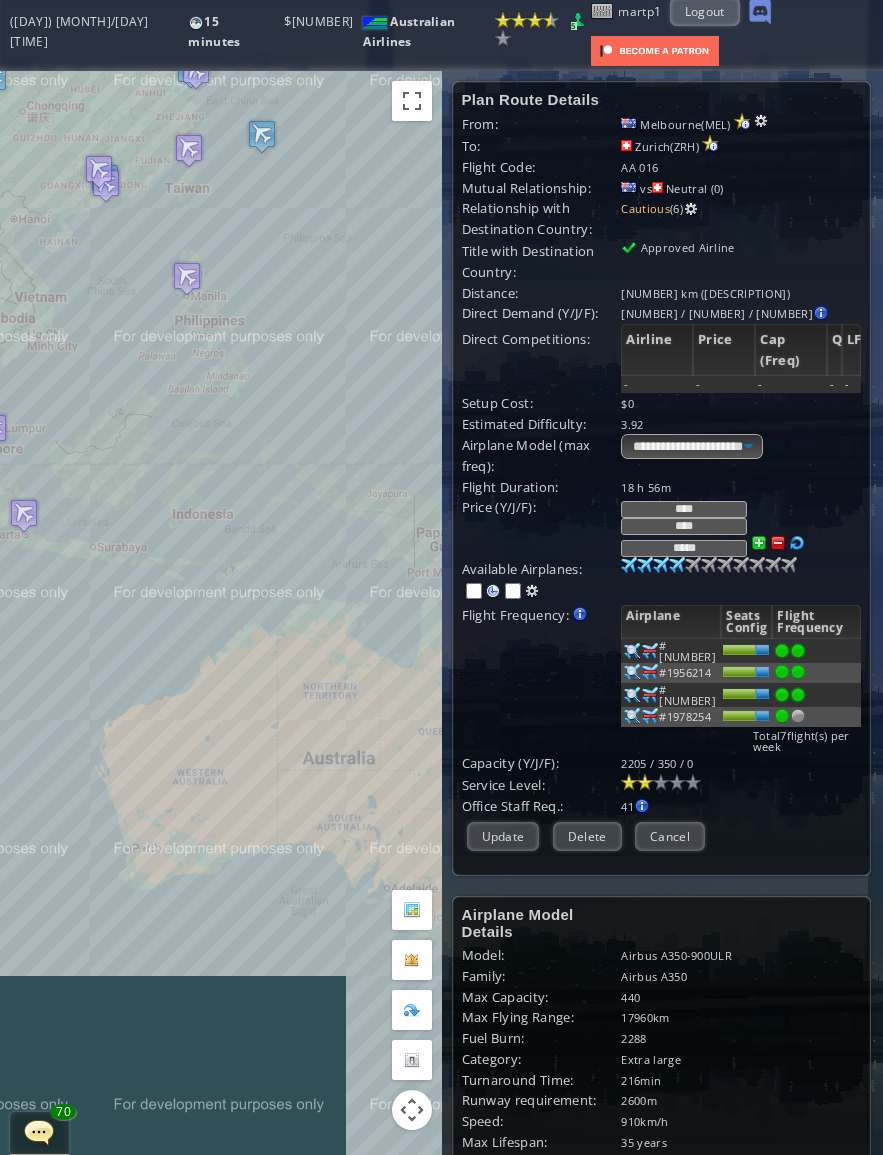click on "Cancel" at bounding box center (670, 836) 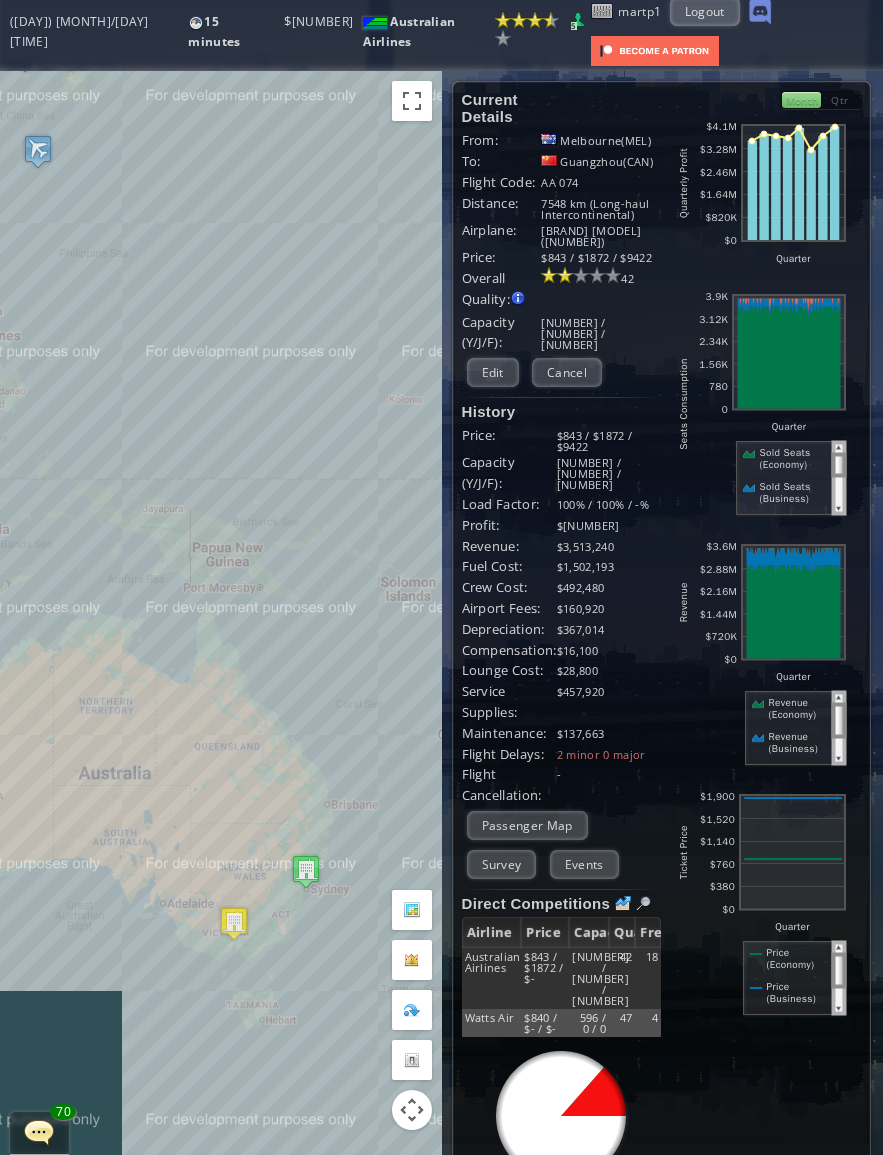 click on "Edit" at bounding box center (493, 372) 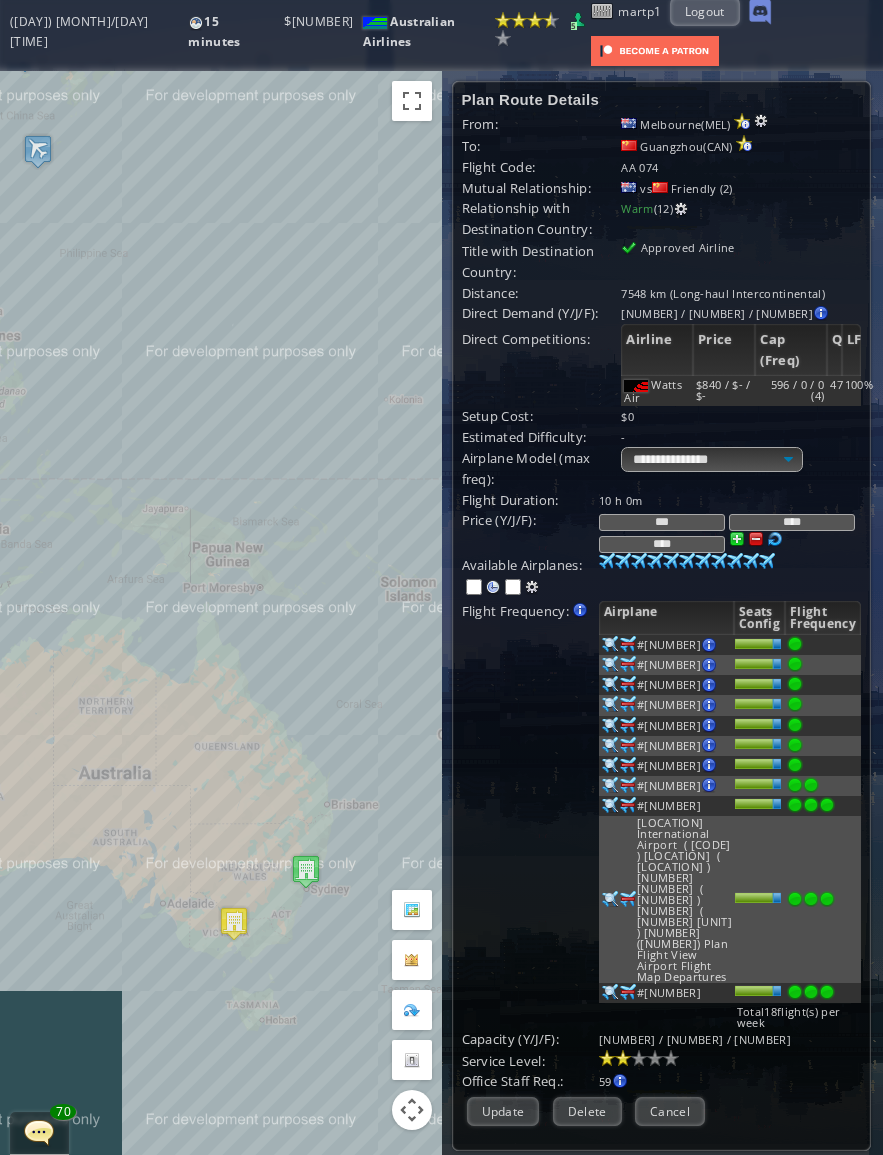 click on "Cancel" at bounding box center [670, 1111] 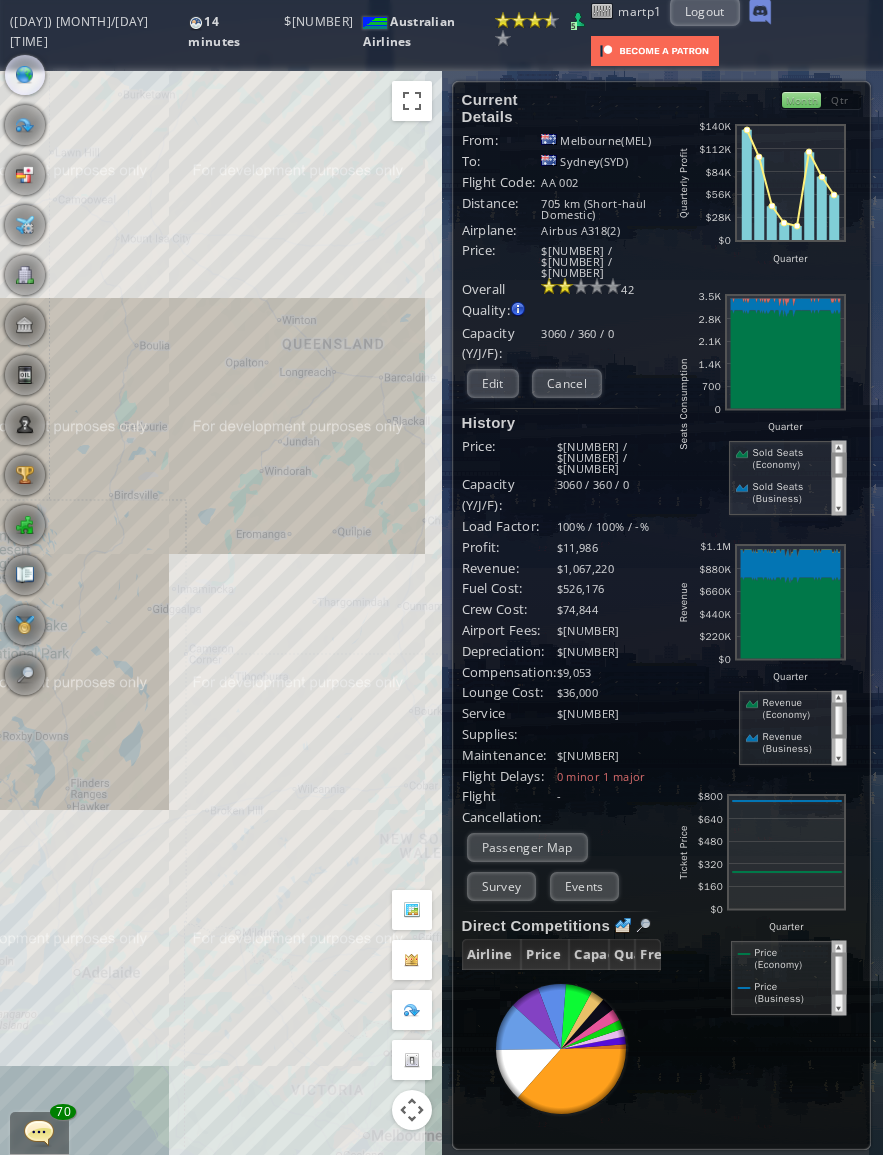 scroll, scrollTop: 0, scrollLeft: 0, axis: both 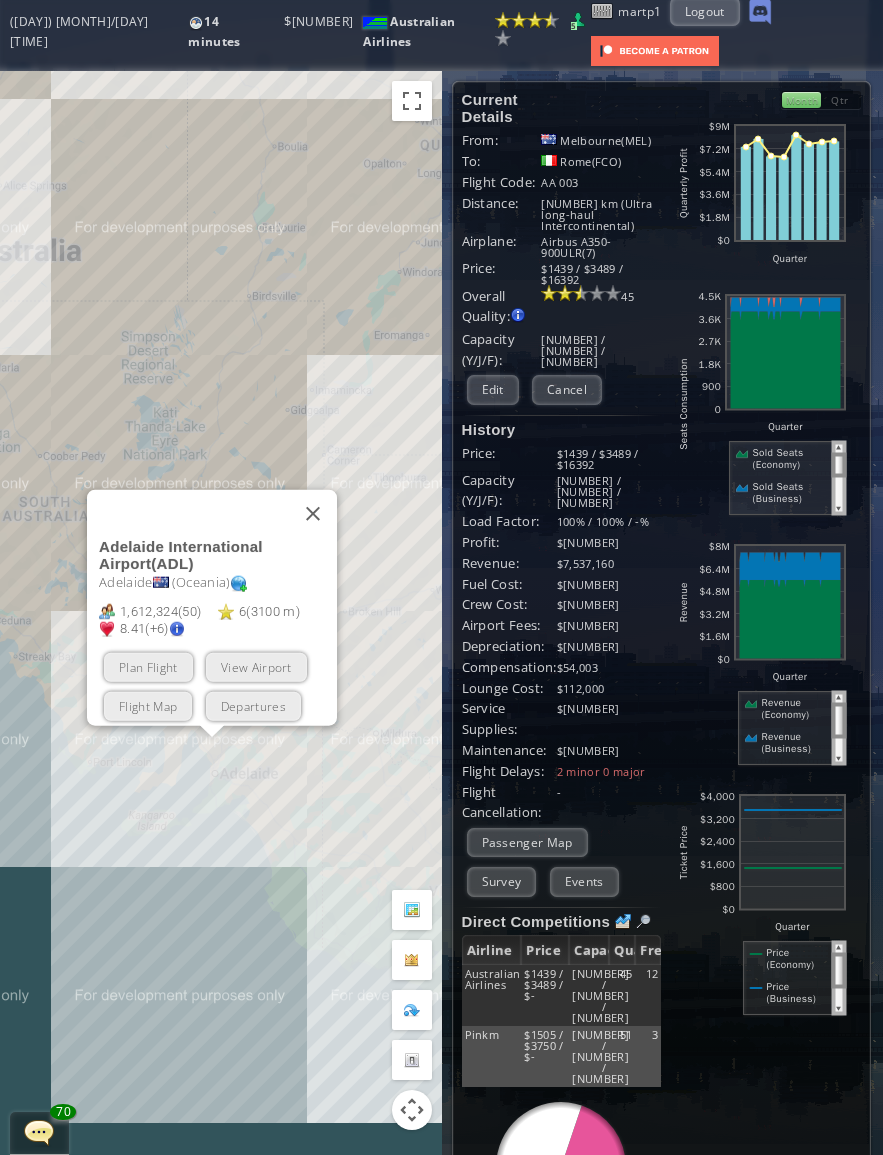 click on "Edit" at bounding box center (493, 389) 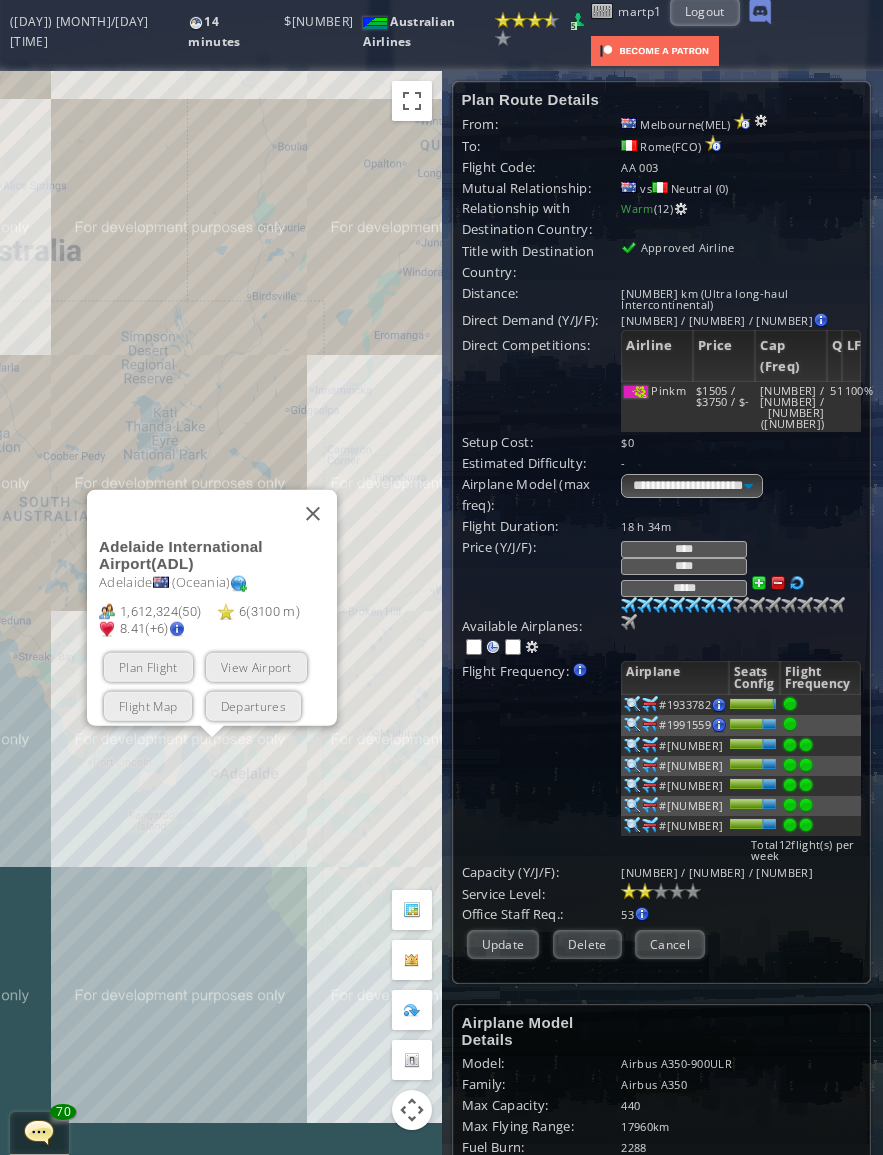 click at bounding box center [629, 605] 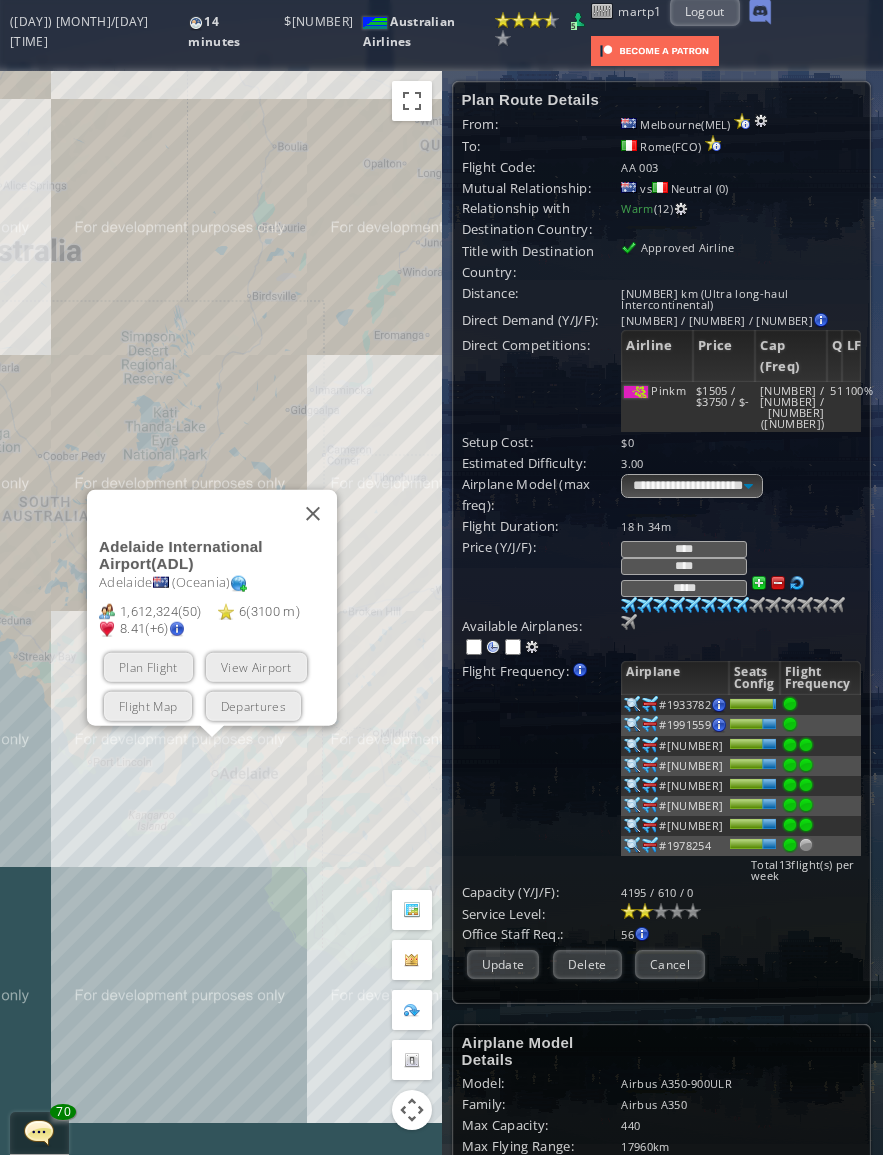 click on "Update" at bounding box center [503, 964] 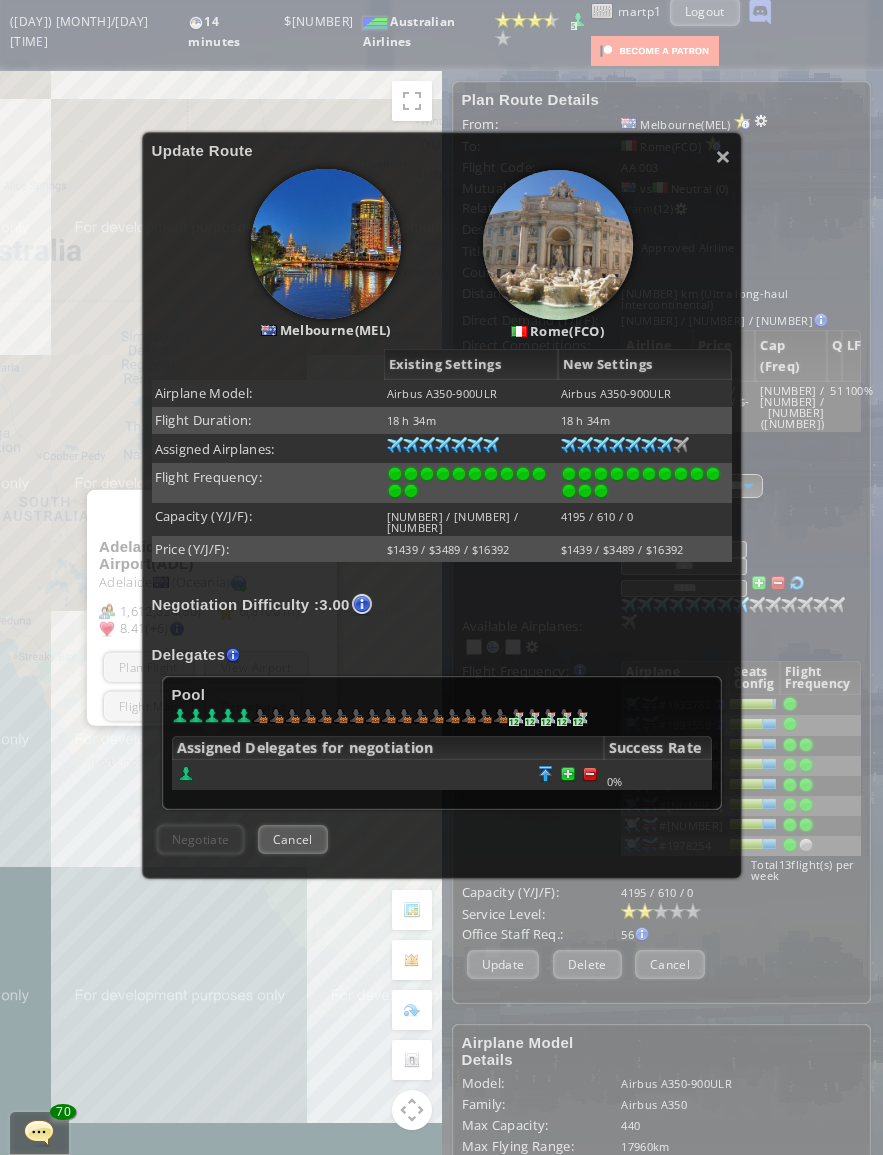 click at bounding box center (590, 774) 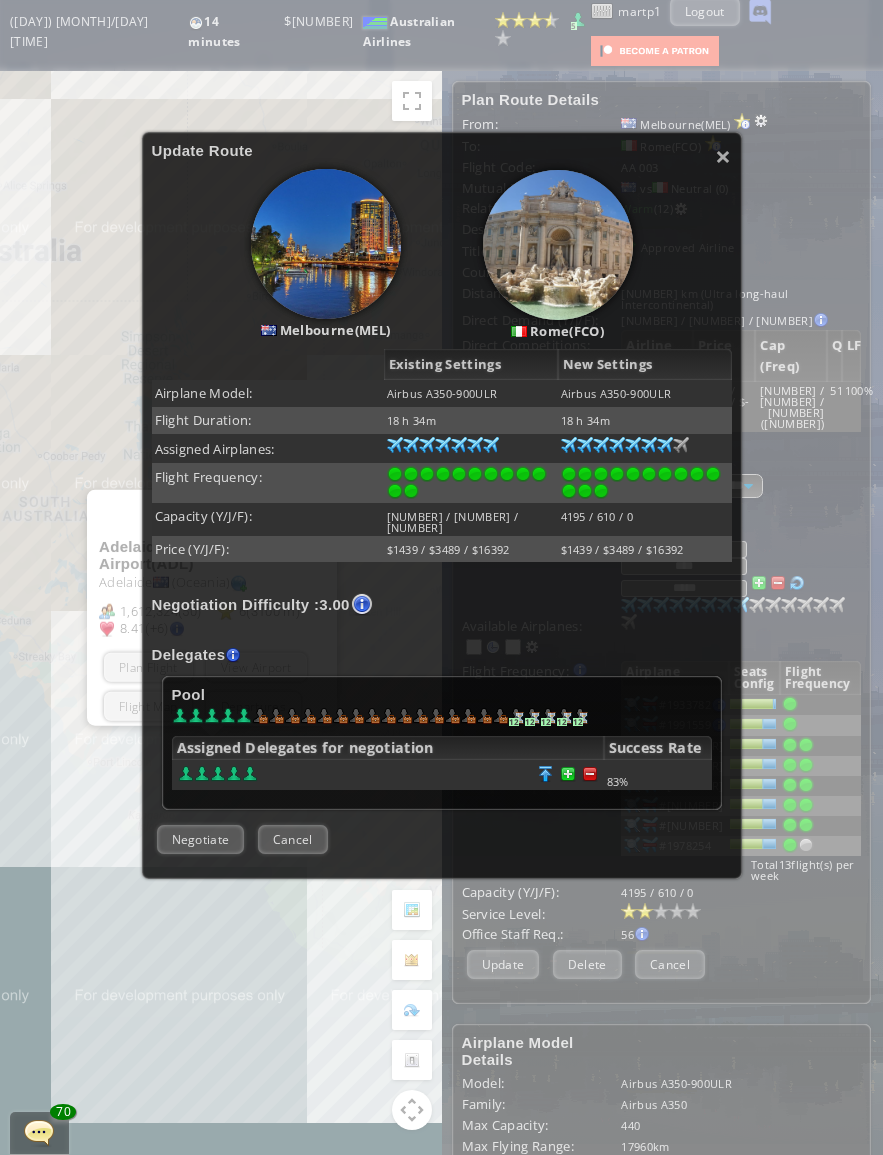 click on "Negotiate" at bounding box center [201, 839] 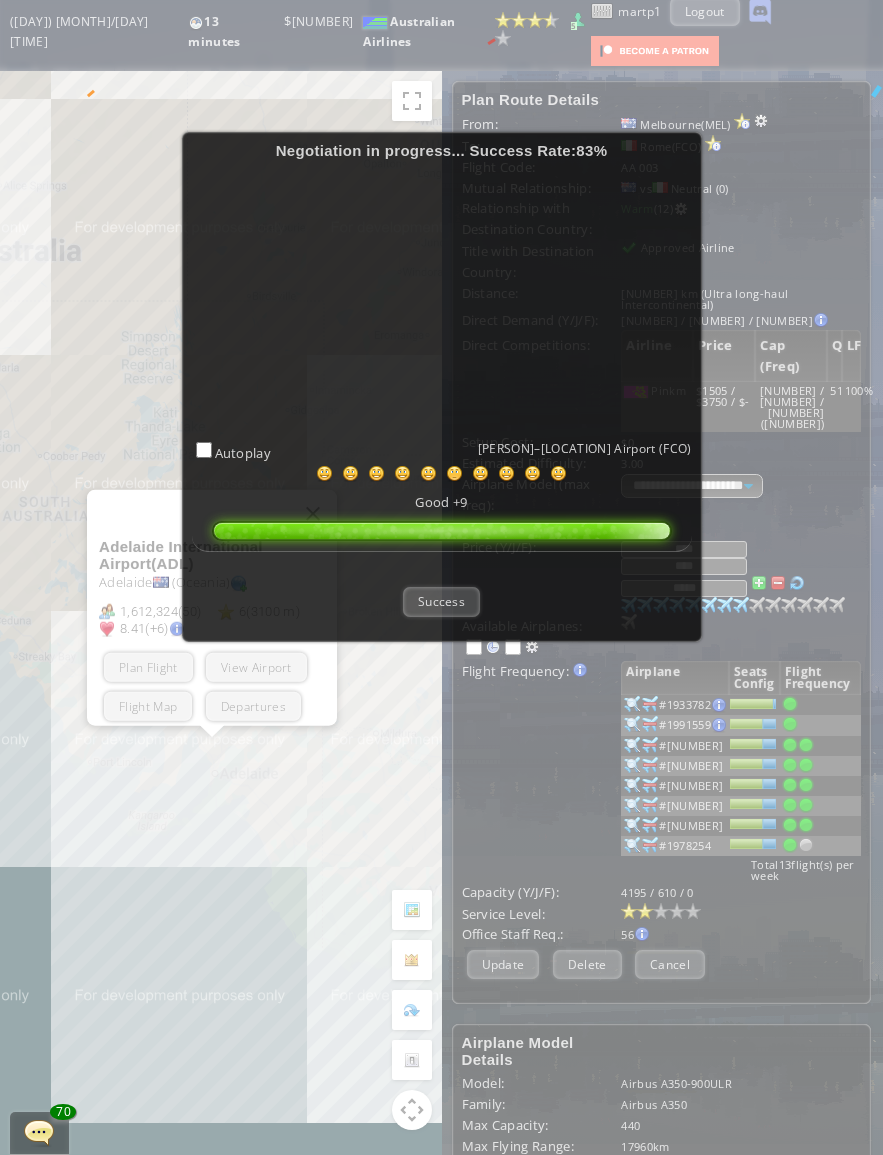 click on "Success" at bounding box center (441, 601) 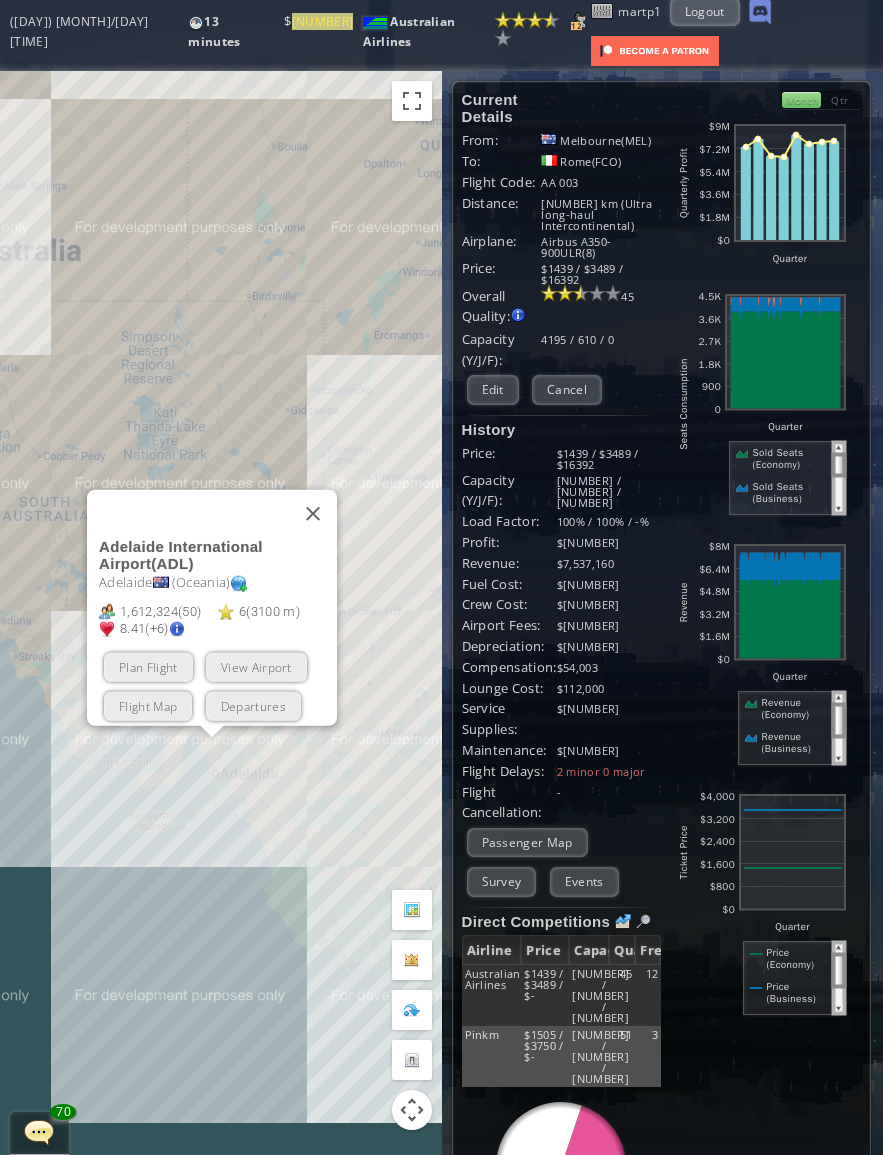 click at bounding box center [313, 513] 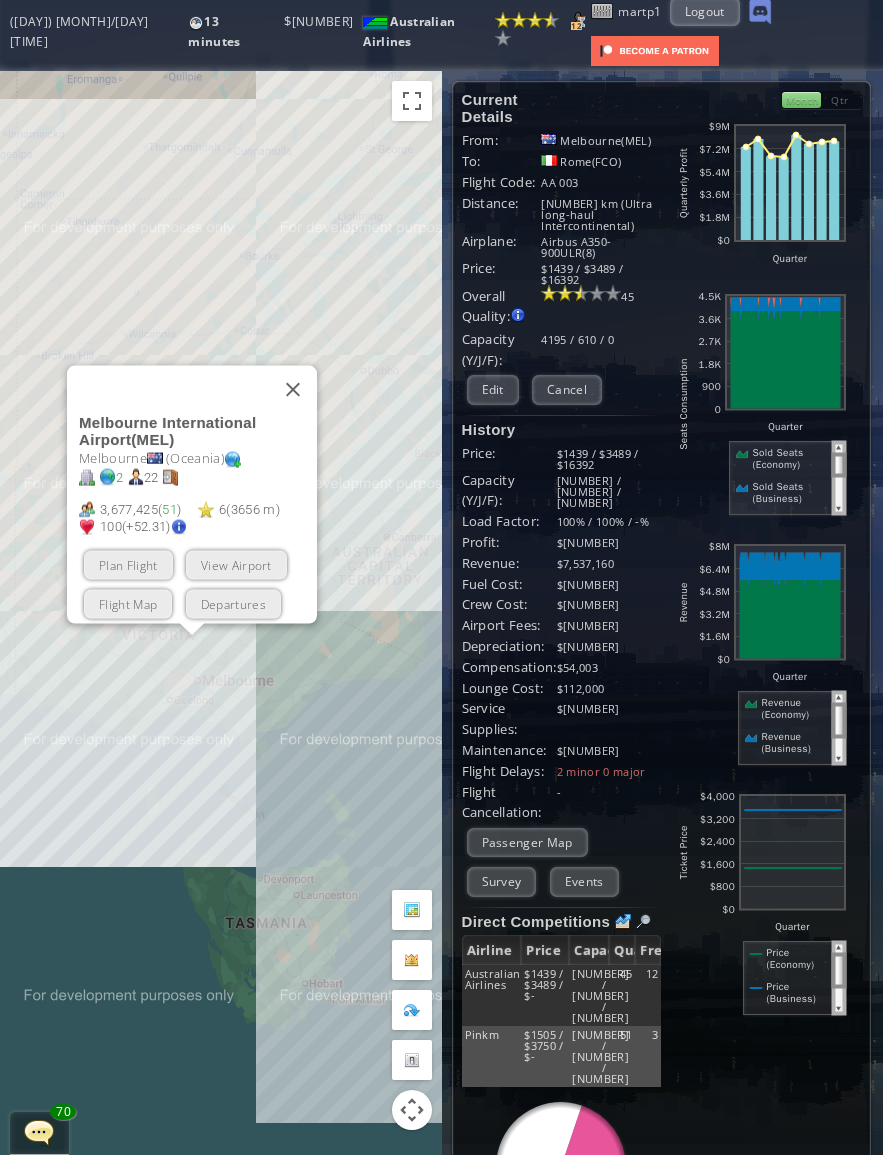 click on "View Airport" at bounding box center [236, 564] 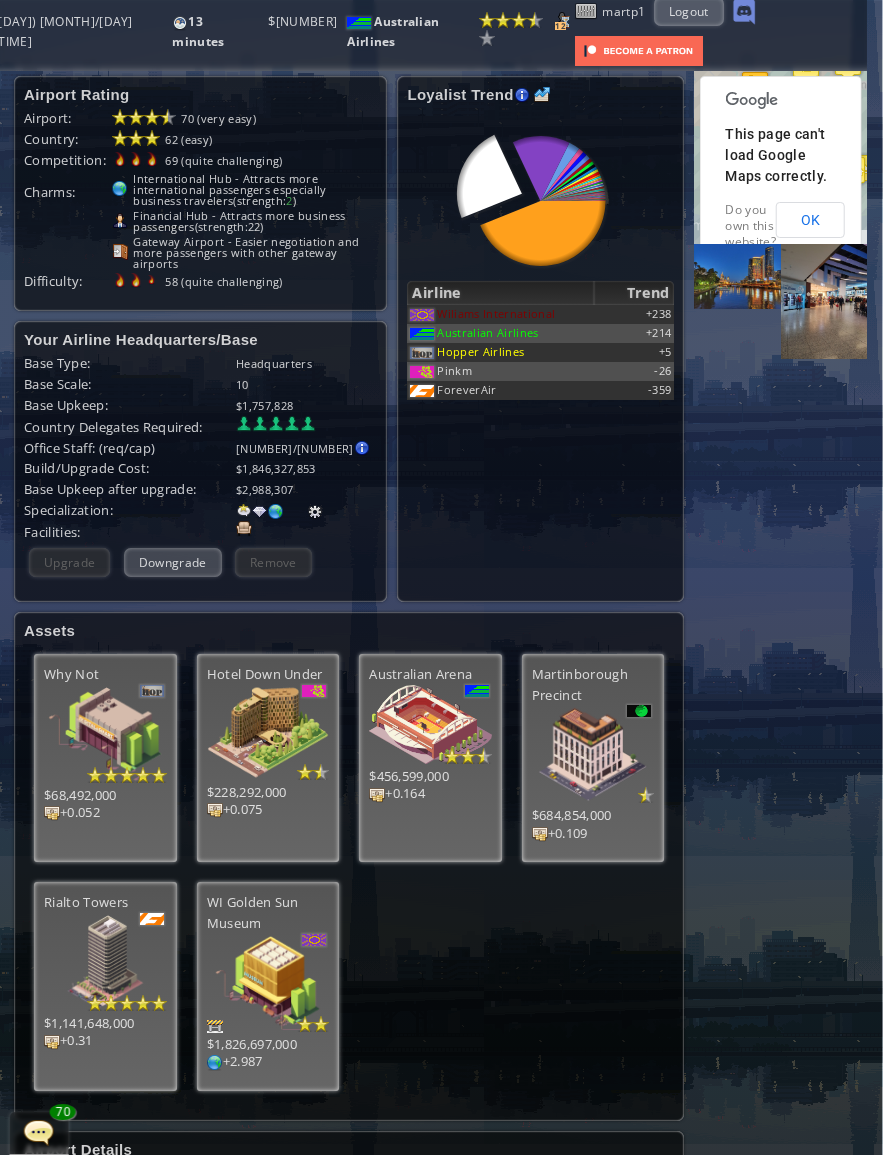 scroll, scrollTop: 8, scrollLeft: 23, axis: both 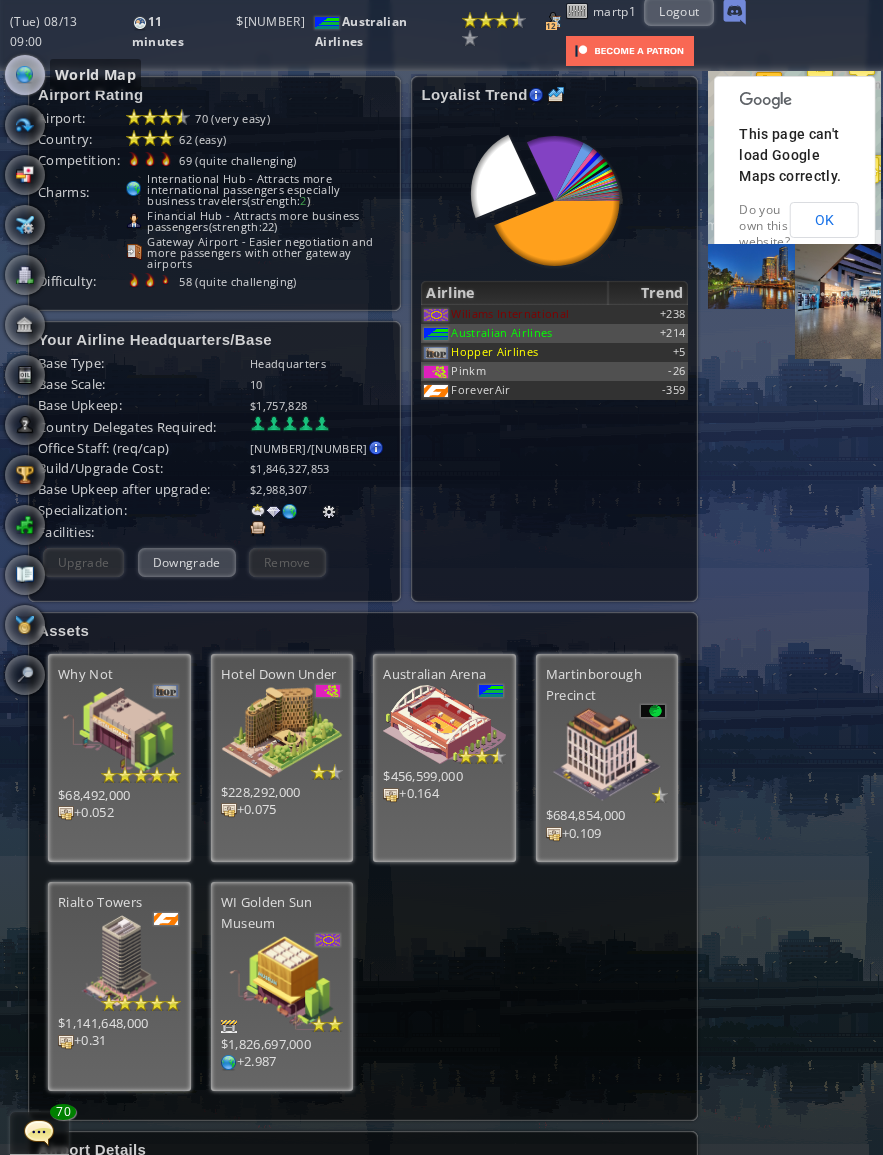 click at bounding box center [25, 75] 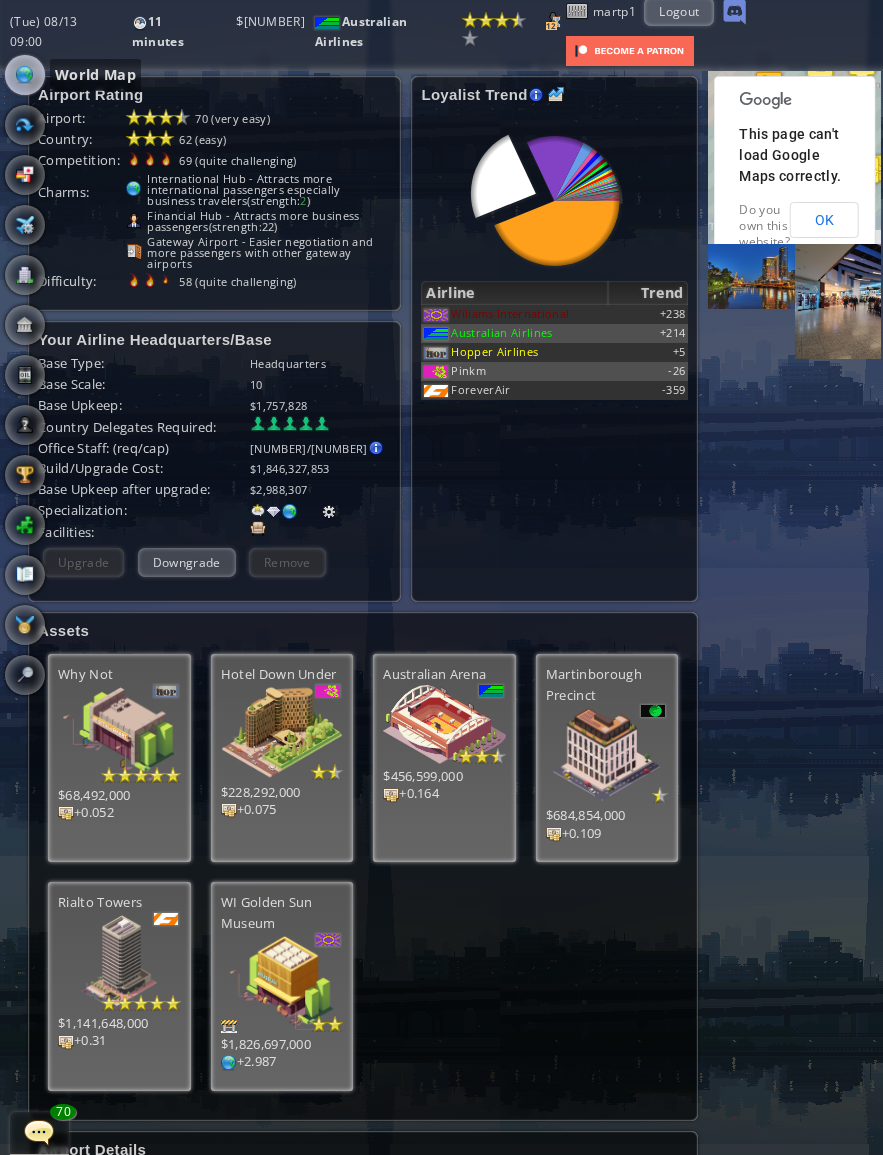 scroll, scrollTop: 0, scrollLeft: 1, axis: horizontal 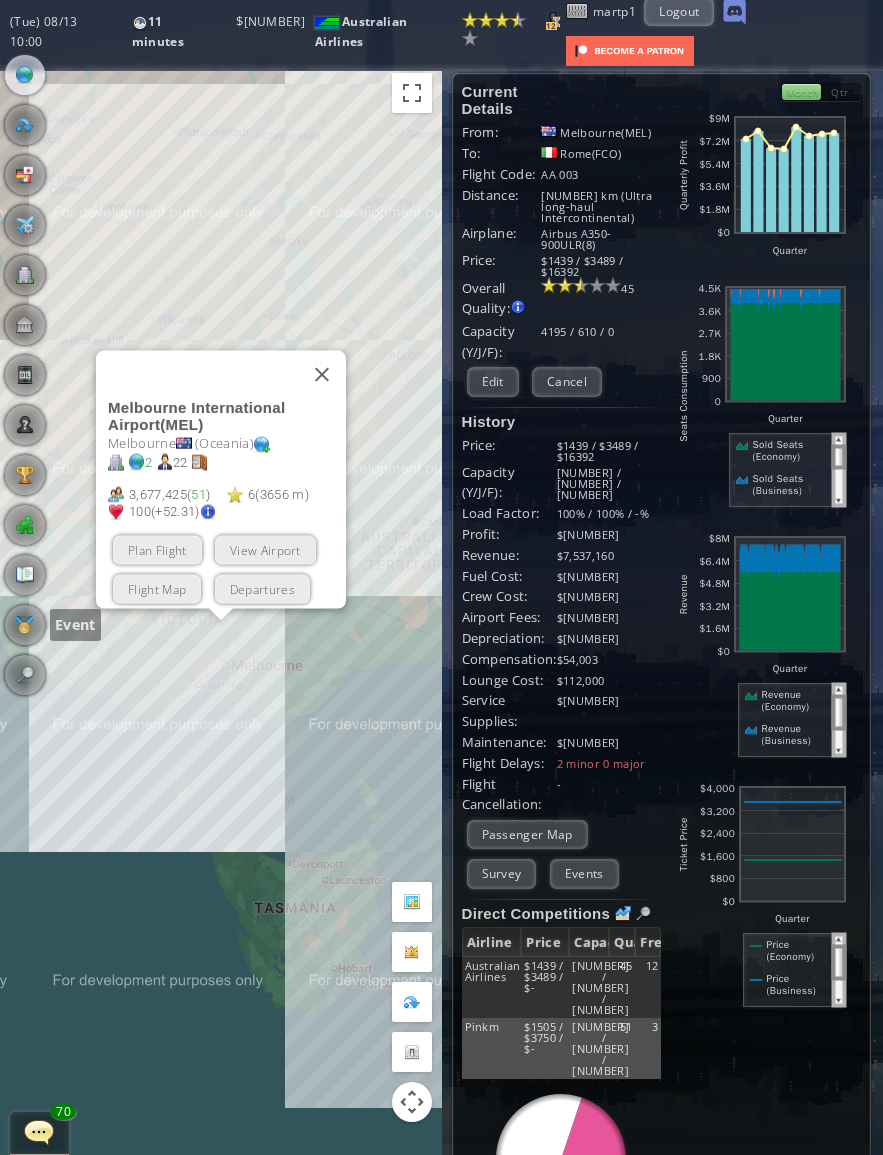 click at bounding box center [25, 625] 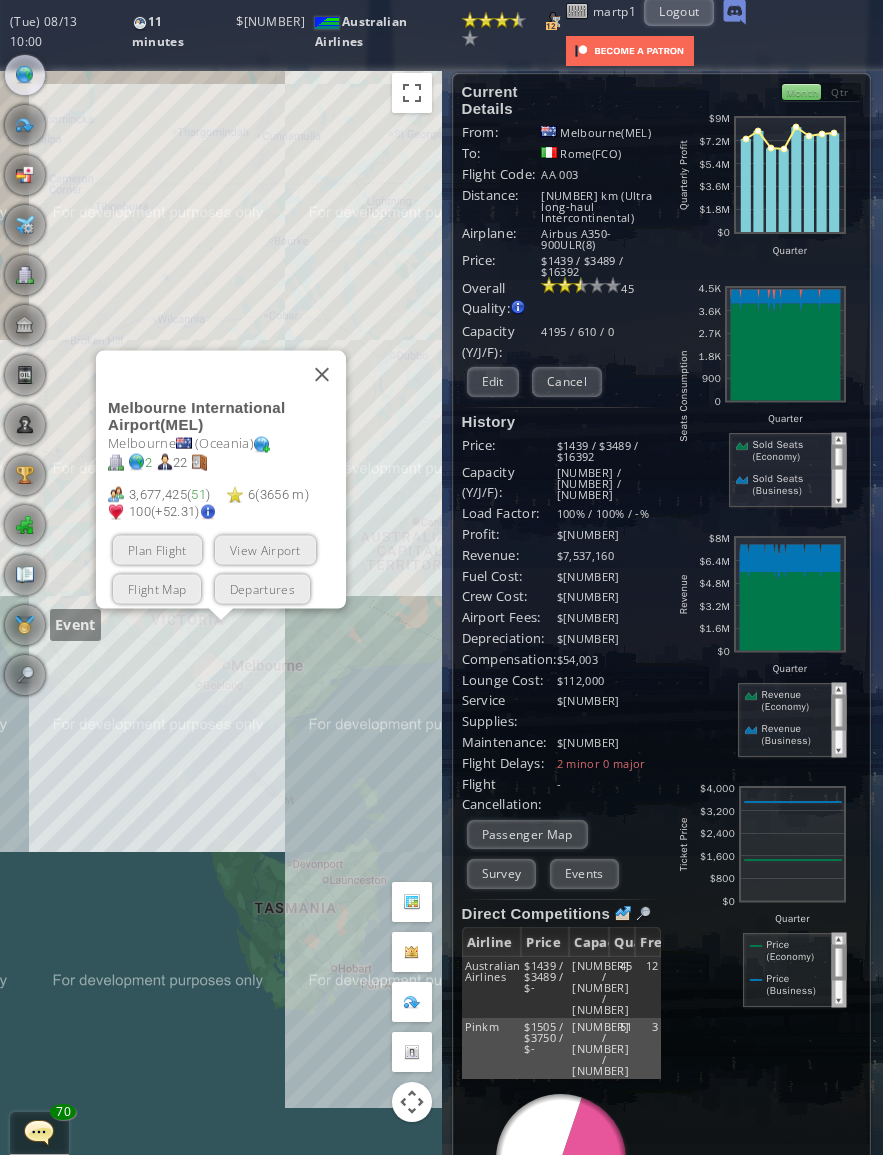 scroll, scrollTop: 0, scrollLeft: 0, axis: both 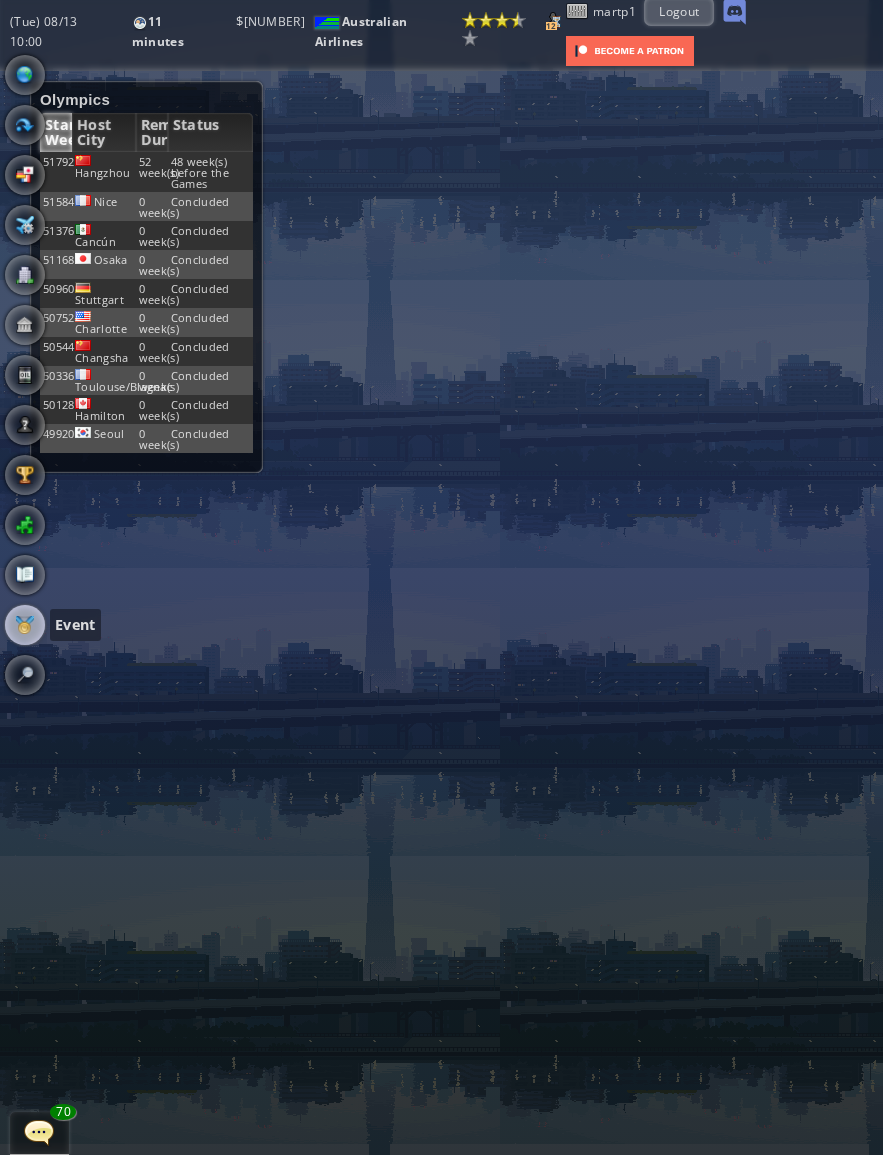 click on "48 week(s) before the Games" at bounding box center (210, 172) 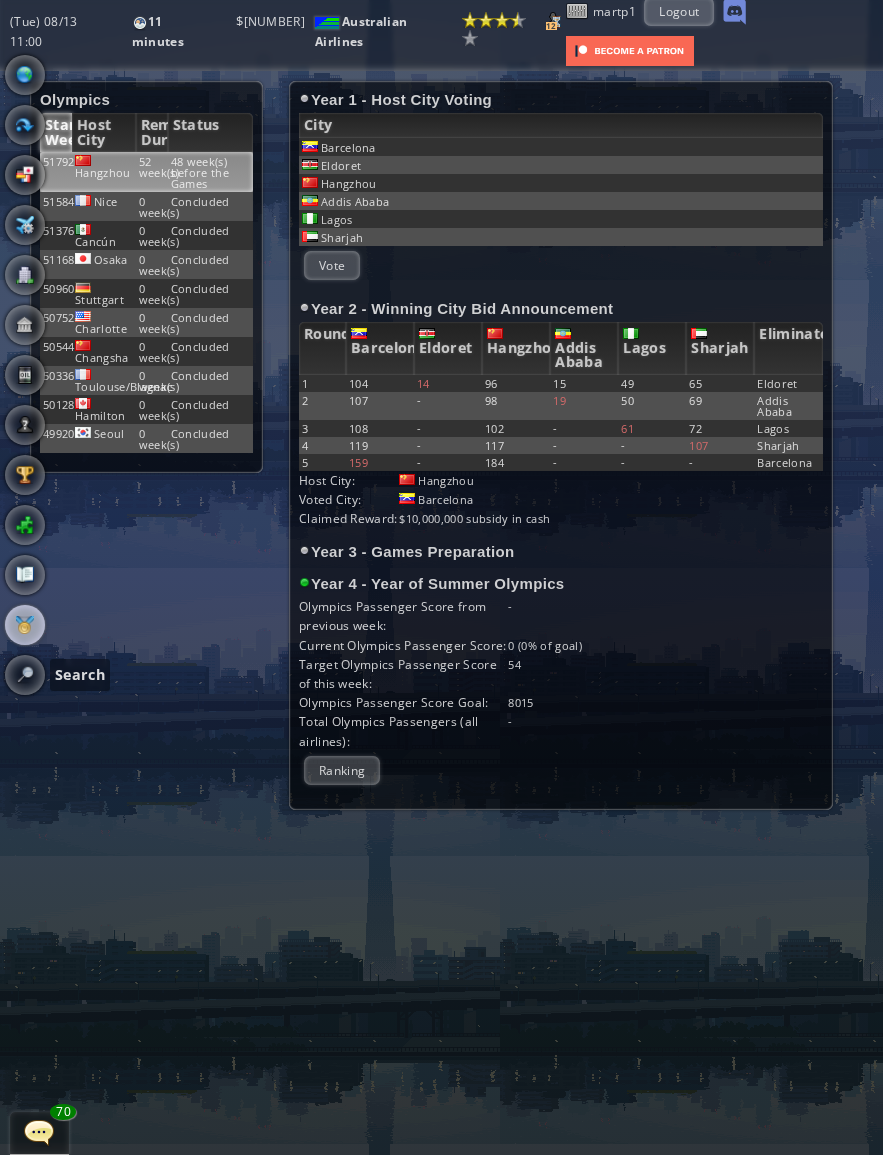 click at bounding box center (25, 675) 